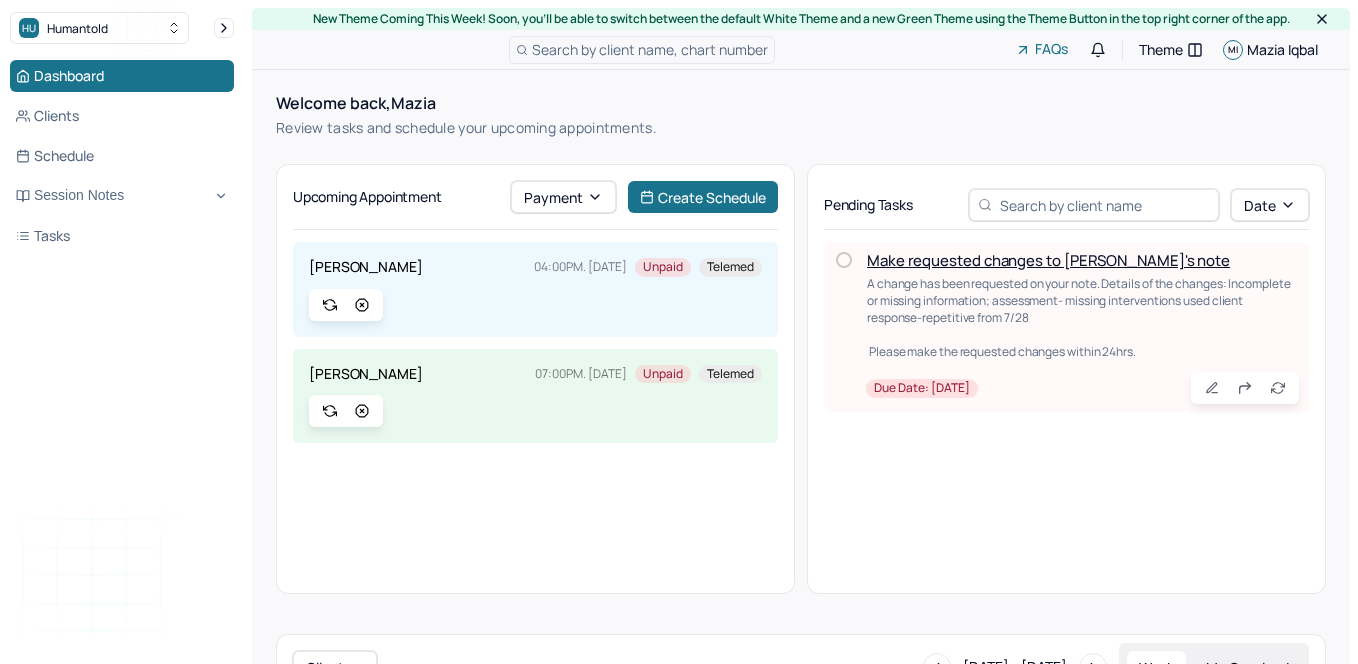 scroll, scrollTop: 0, scrollLeft: 0, axis: both 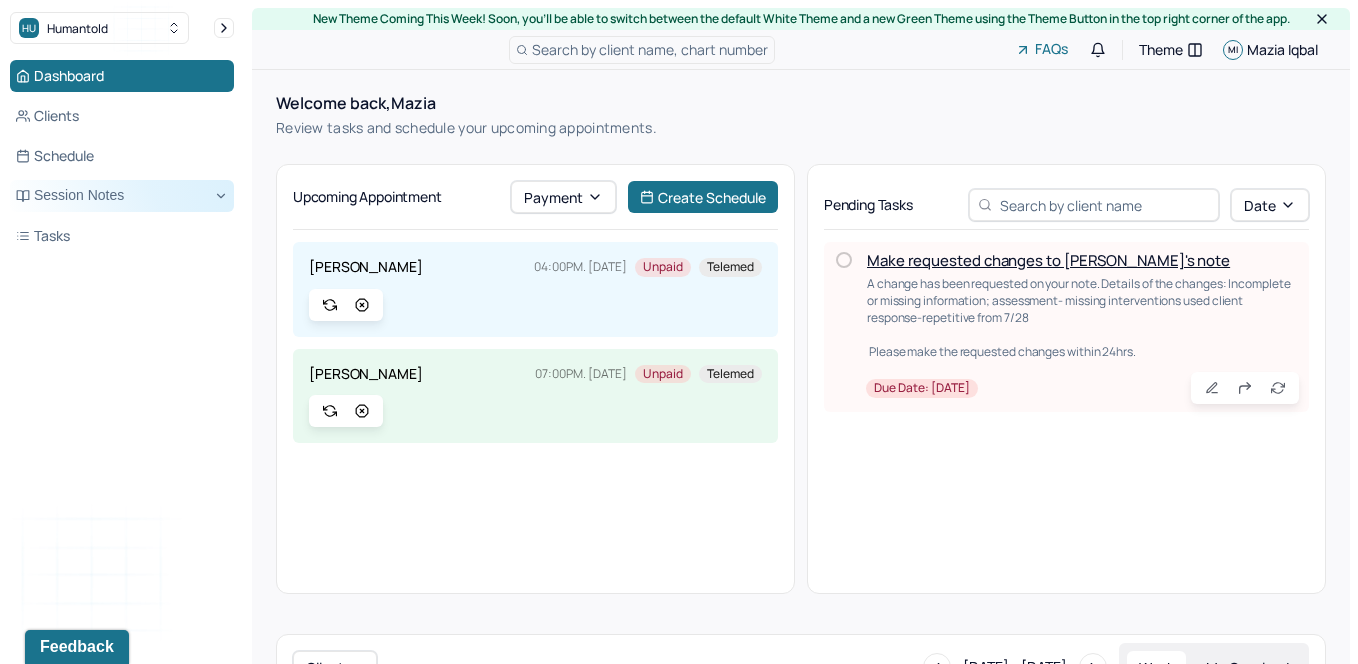 click on "Session Notes" at bounding box center (122, 196) 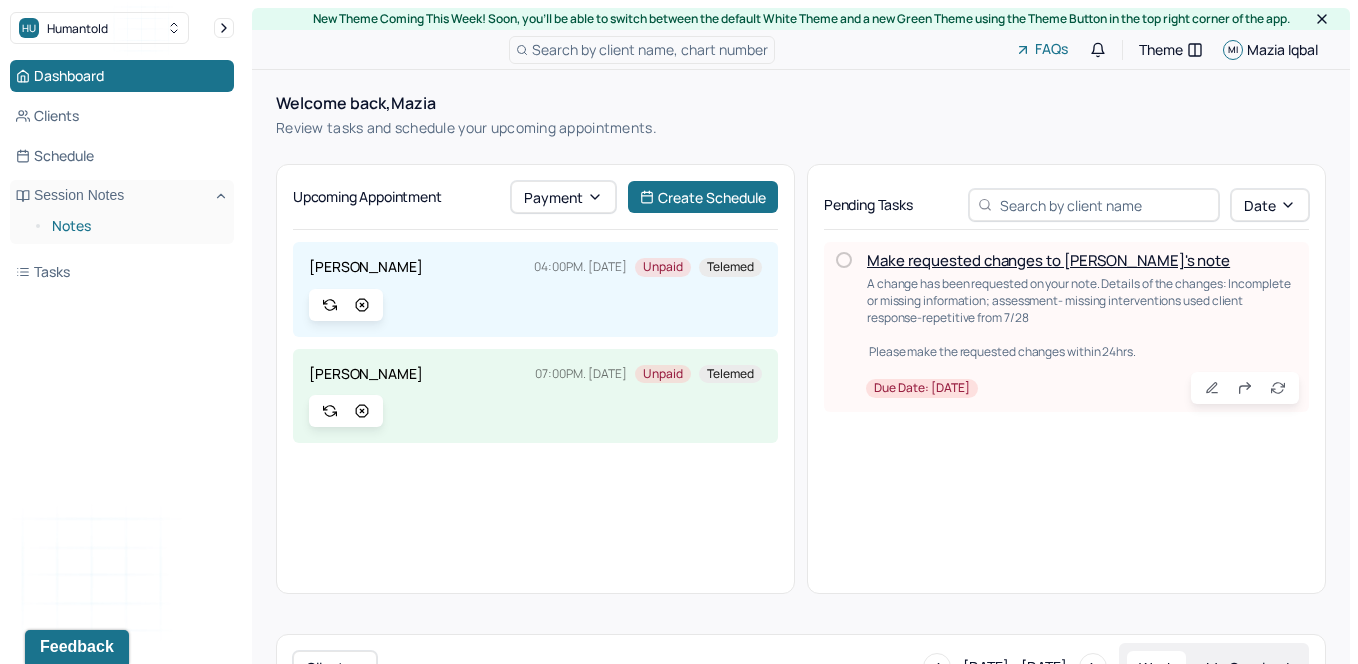 click on "Notes" at bounding box center (135, 226) 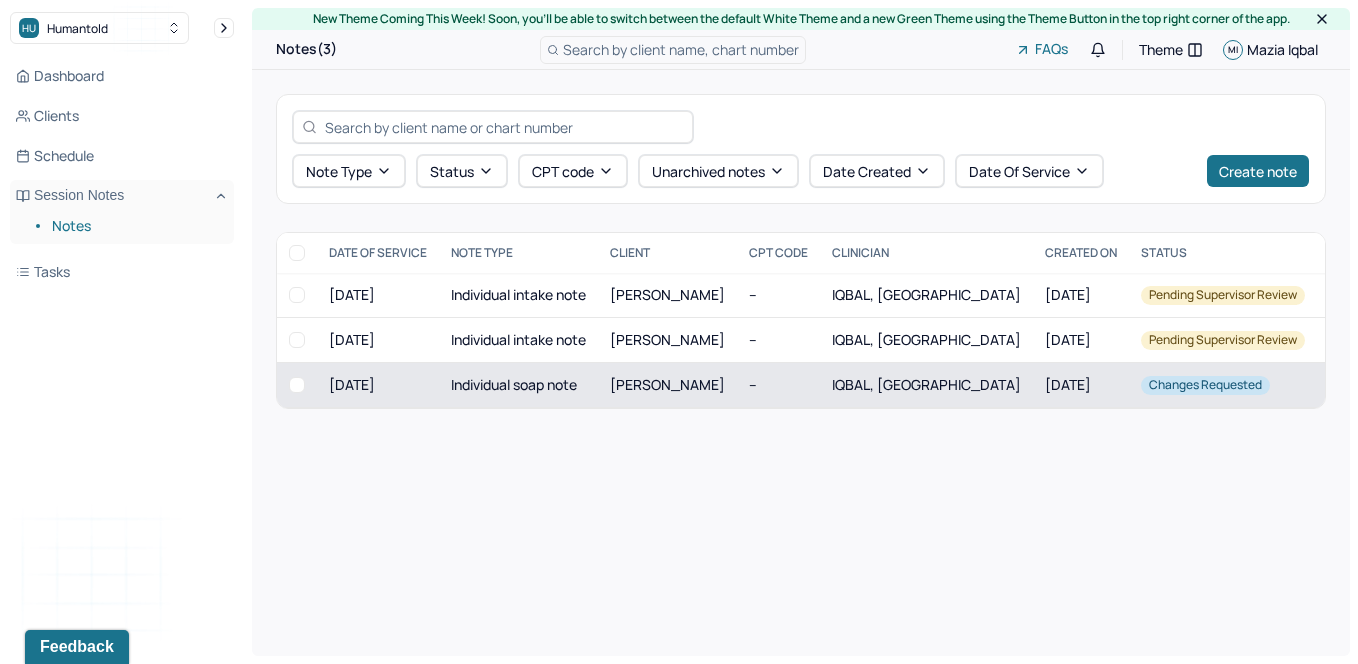 click on "[PERSON_NAME]" at bounding box center [667, 384] 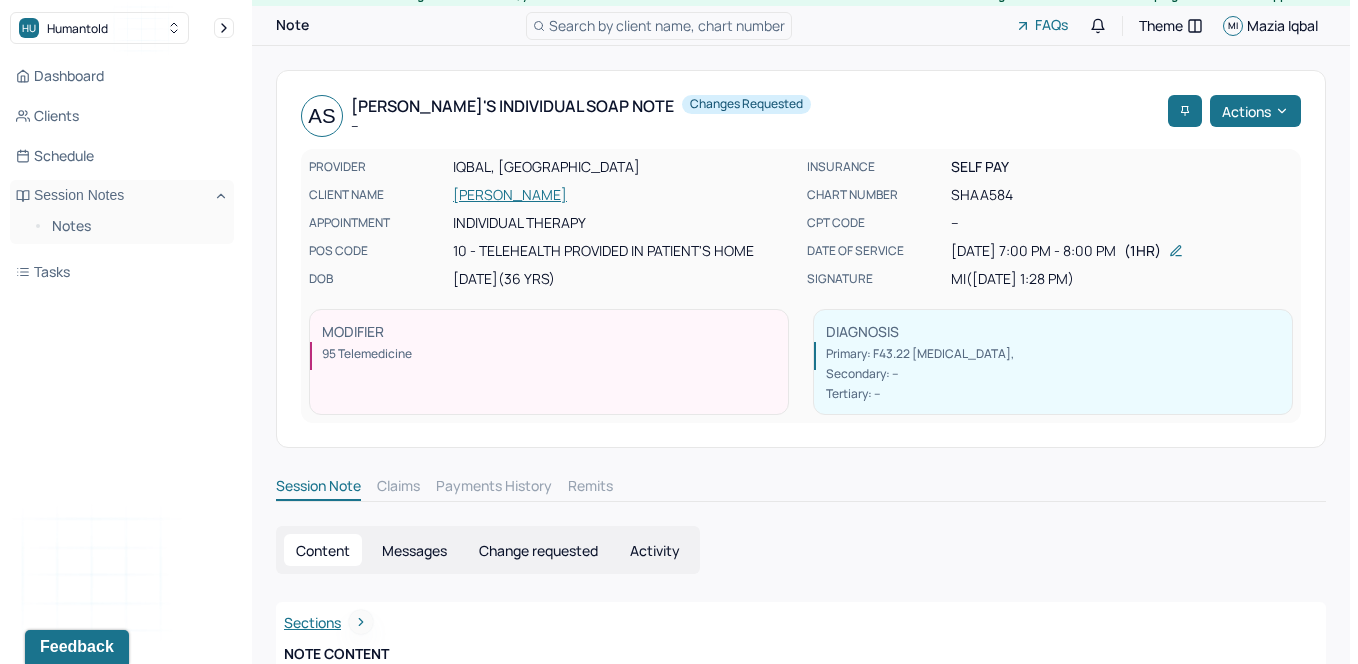 scroll, scrollTop: 7, scrollLeft: 0, axis: vertical 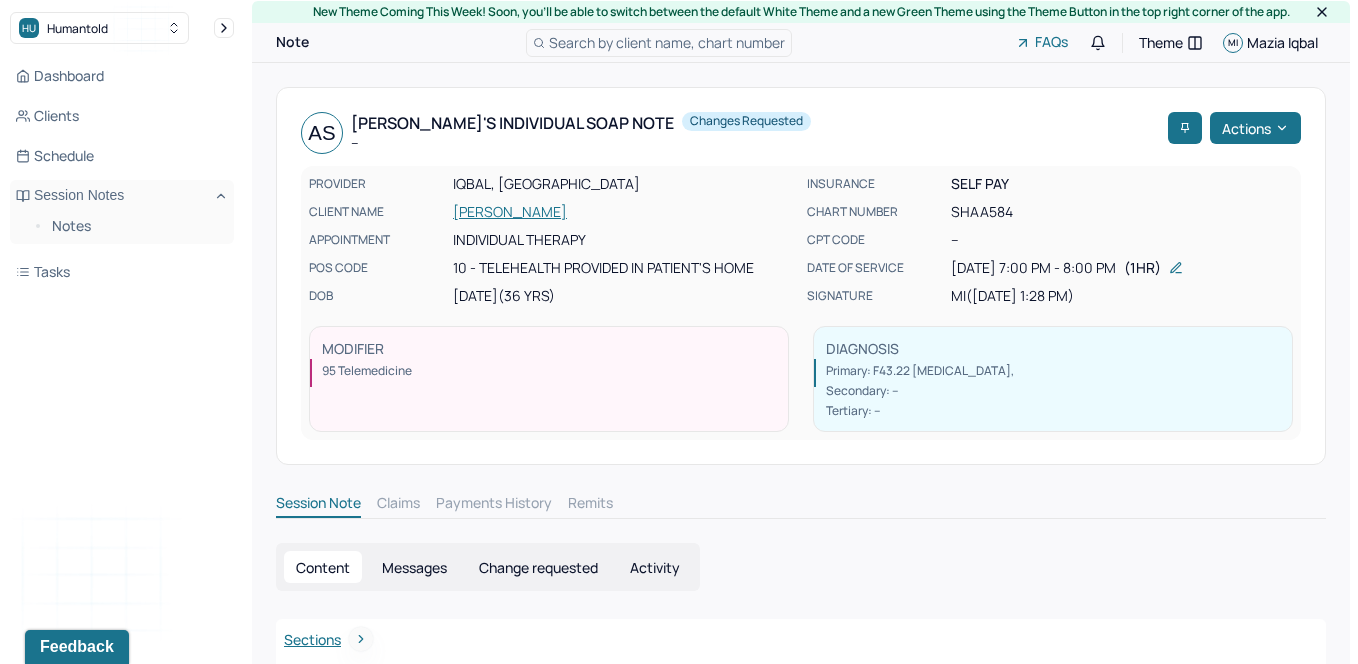 click on "Change requested" at bounding box center (538, 567) 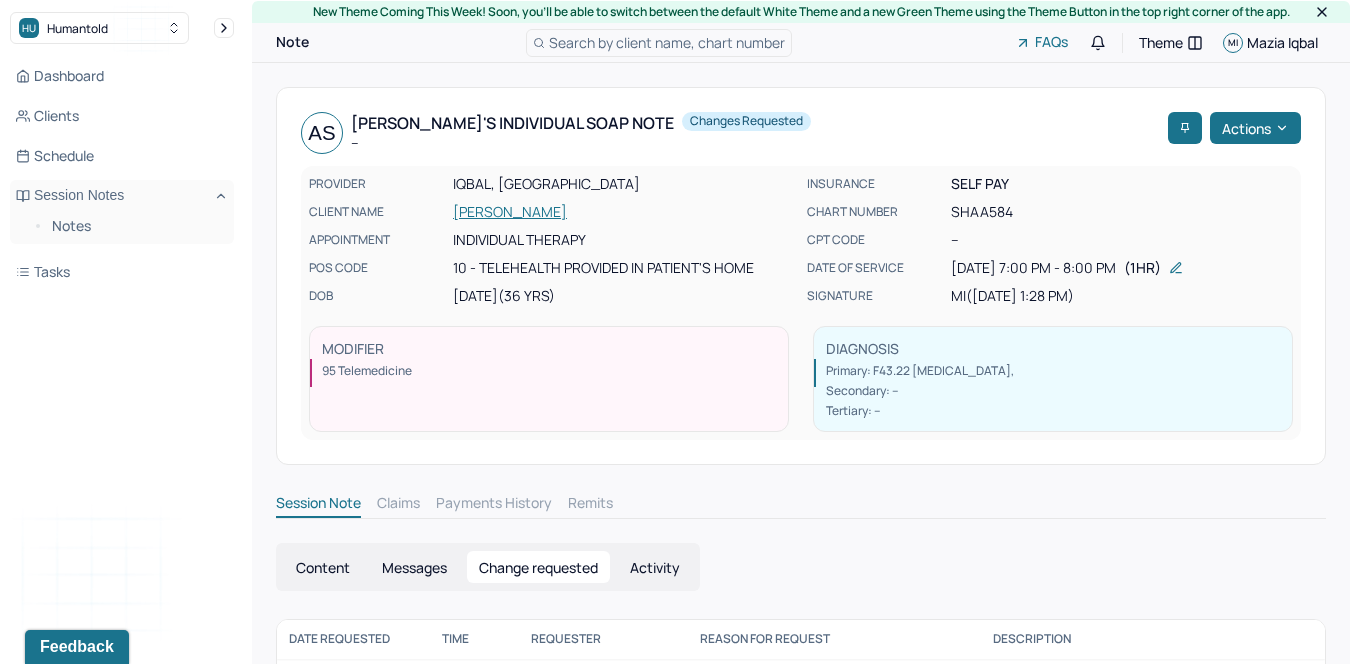 click on "Change requested" at bounding box center [538, 567] 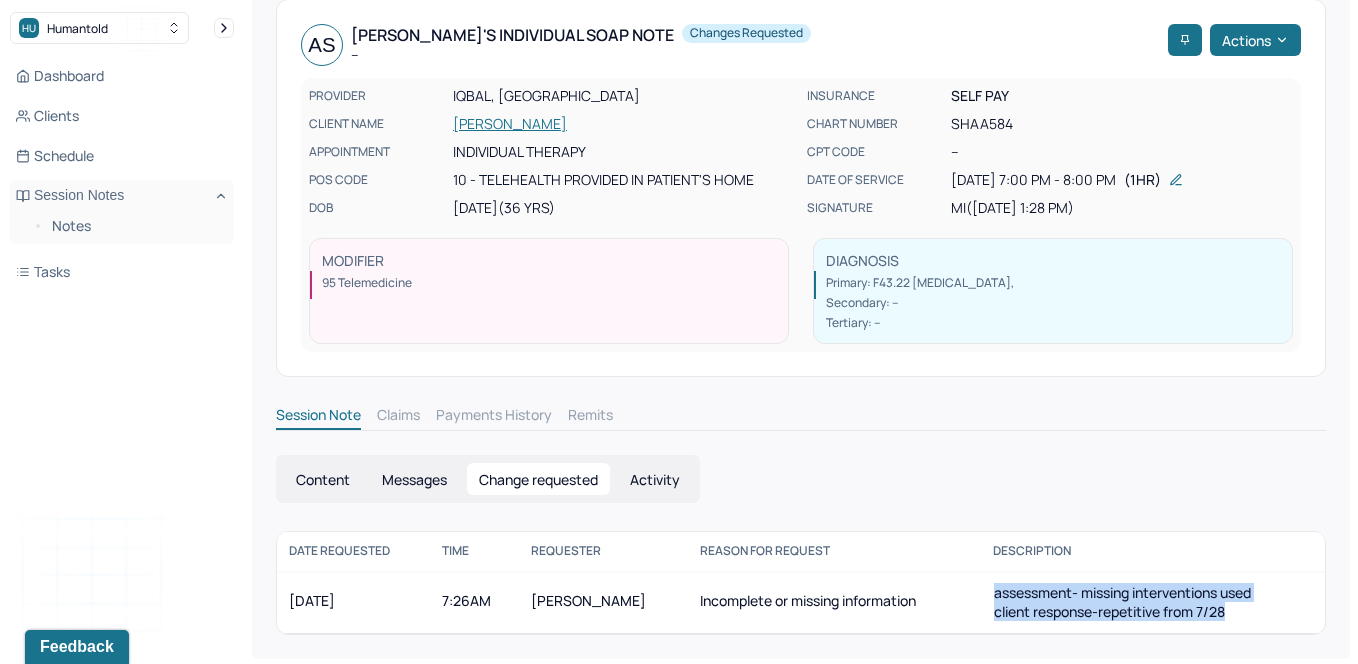 drag, startPoint x: 1002, startPoint y: 590, endPoint x: 1260, endPoint y: 608, distance: 258.62714 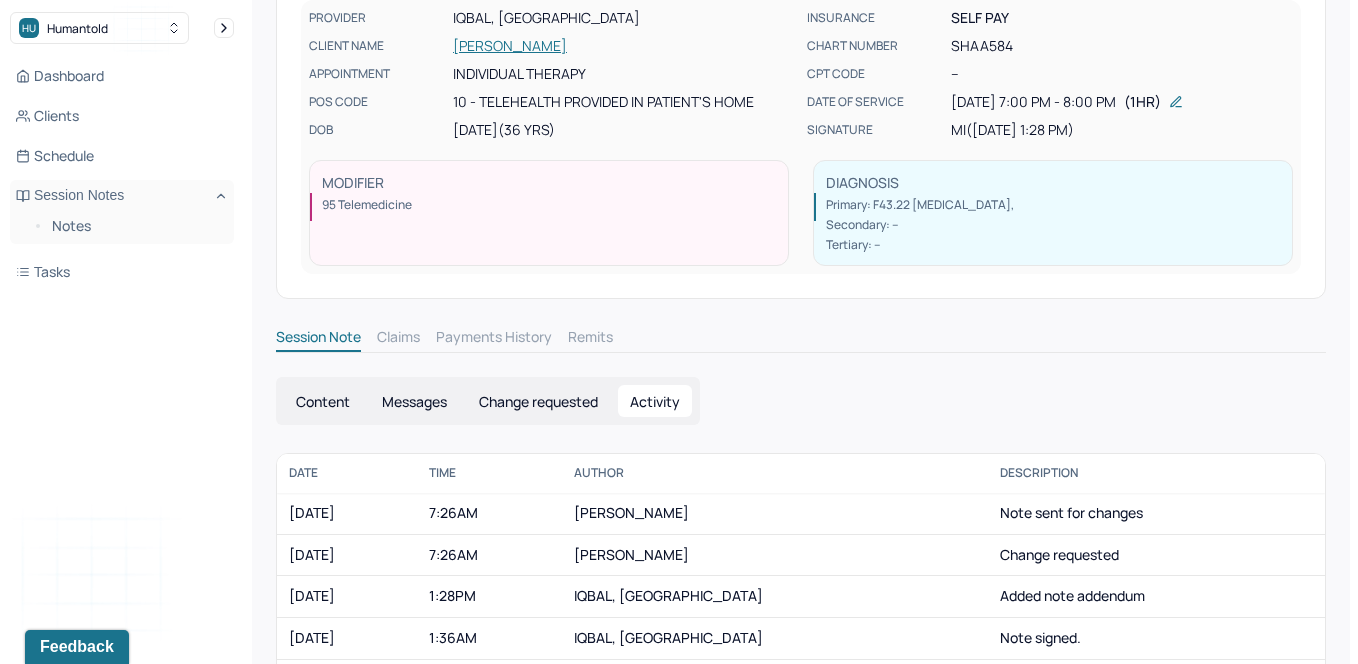scroll, scrollTop: 324, scrollLeft: 0, axis: vertical 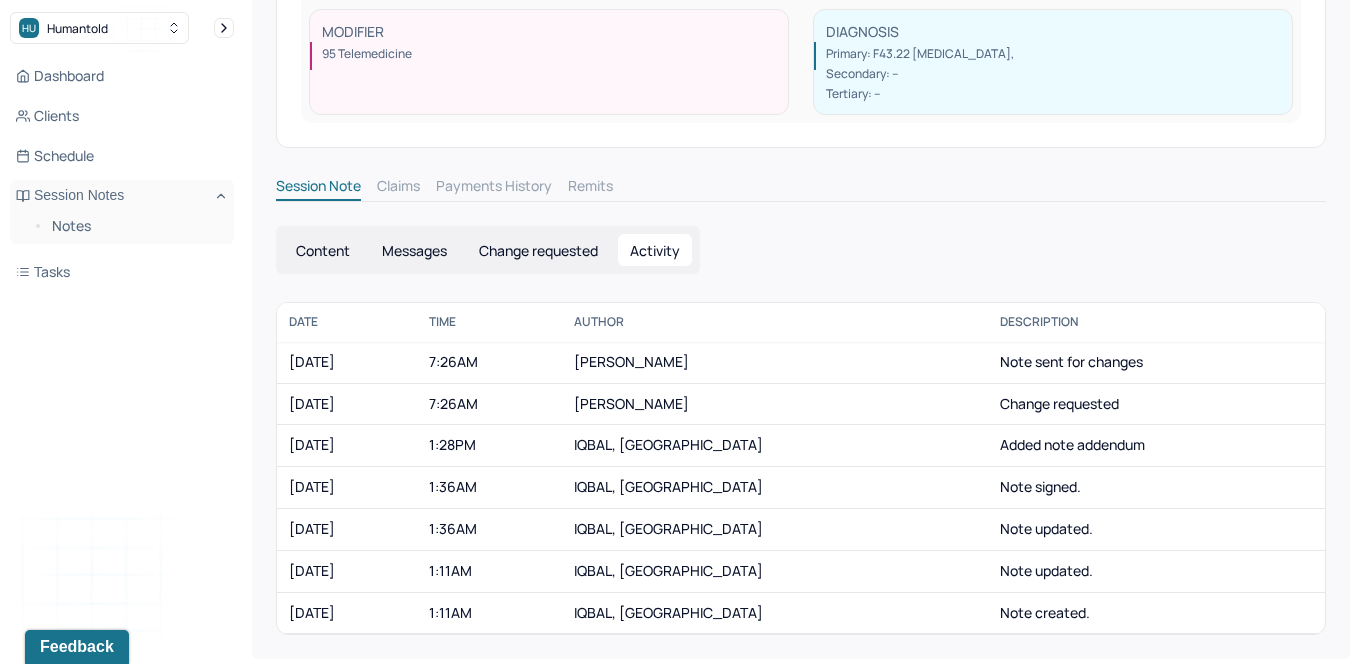 click on "Change requested" at bounding box center (538, 250) 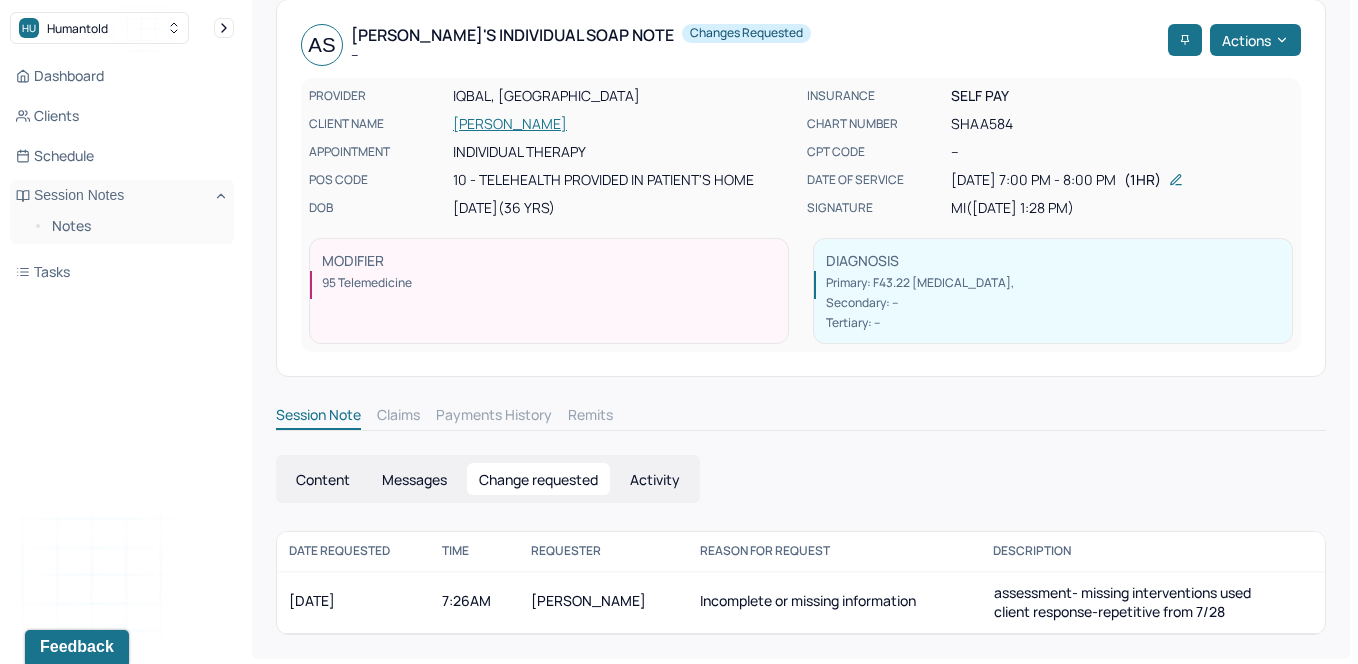 scroll, scrollTop: 0, scrollLeft: 0, axis: both 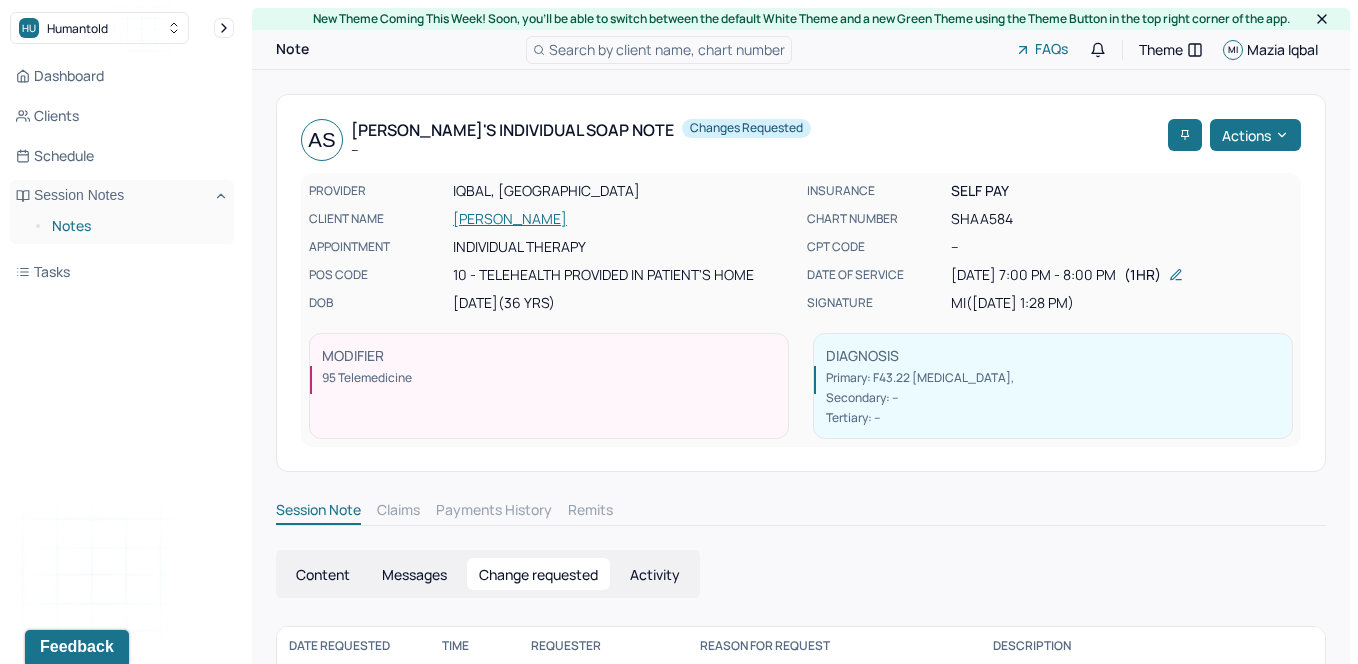 click on "Notes" at bounding box center [135, 226] 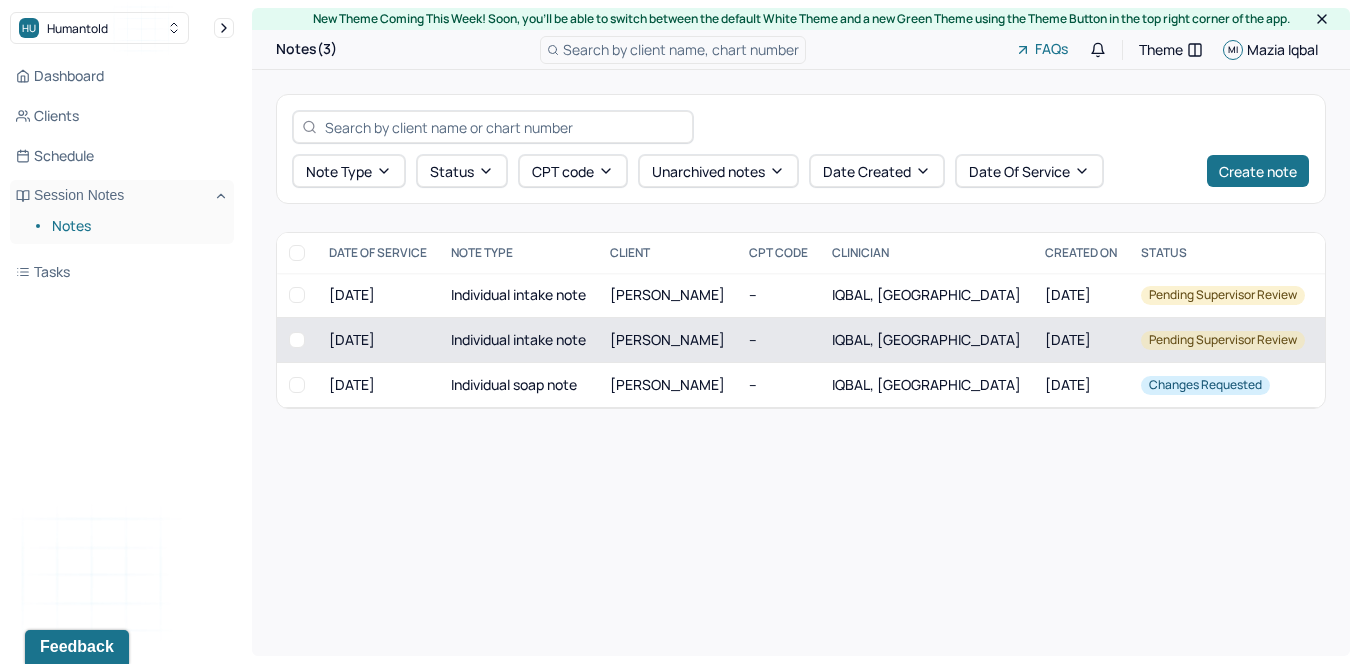 click on "Individual intake note" at bounding box center (518, 340) 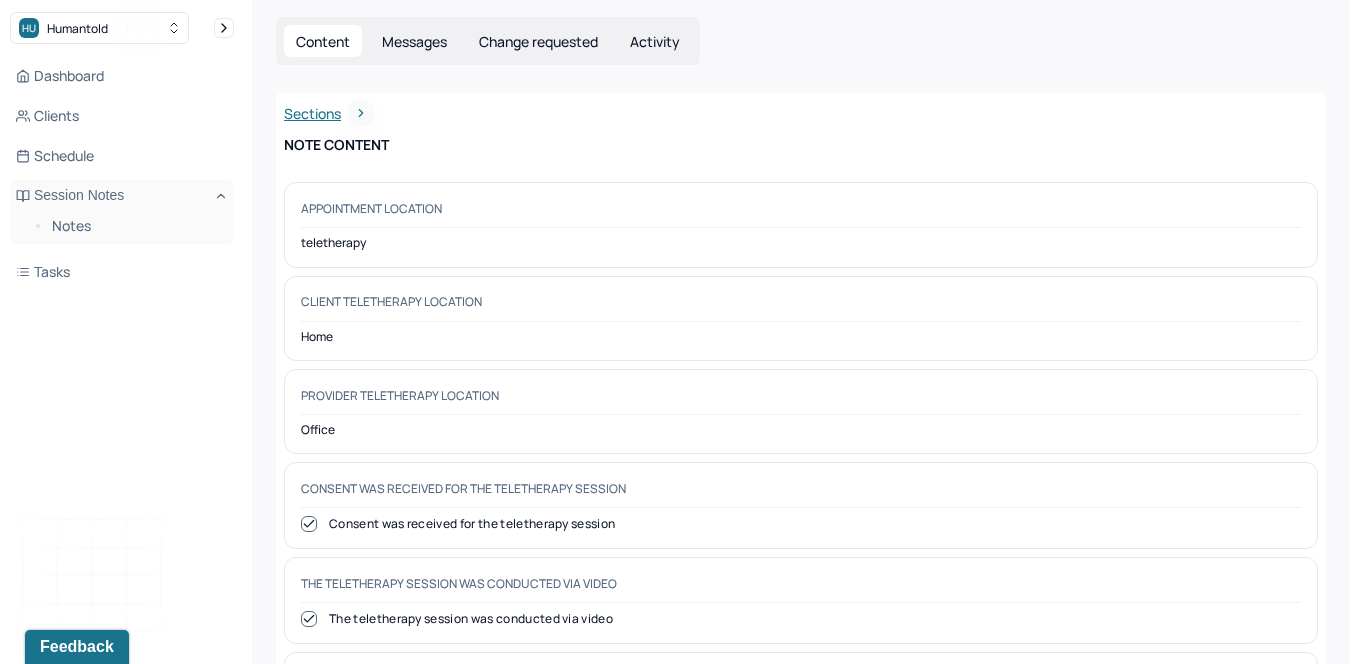 scroll, scrollTop: 534, scrollLeft: 0, axis: vertical 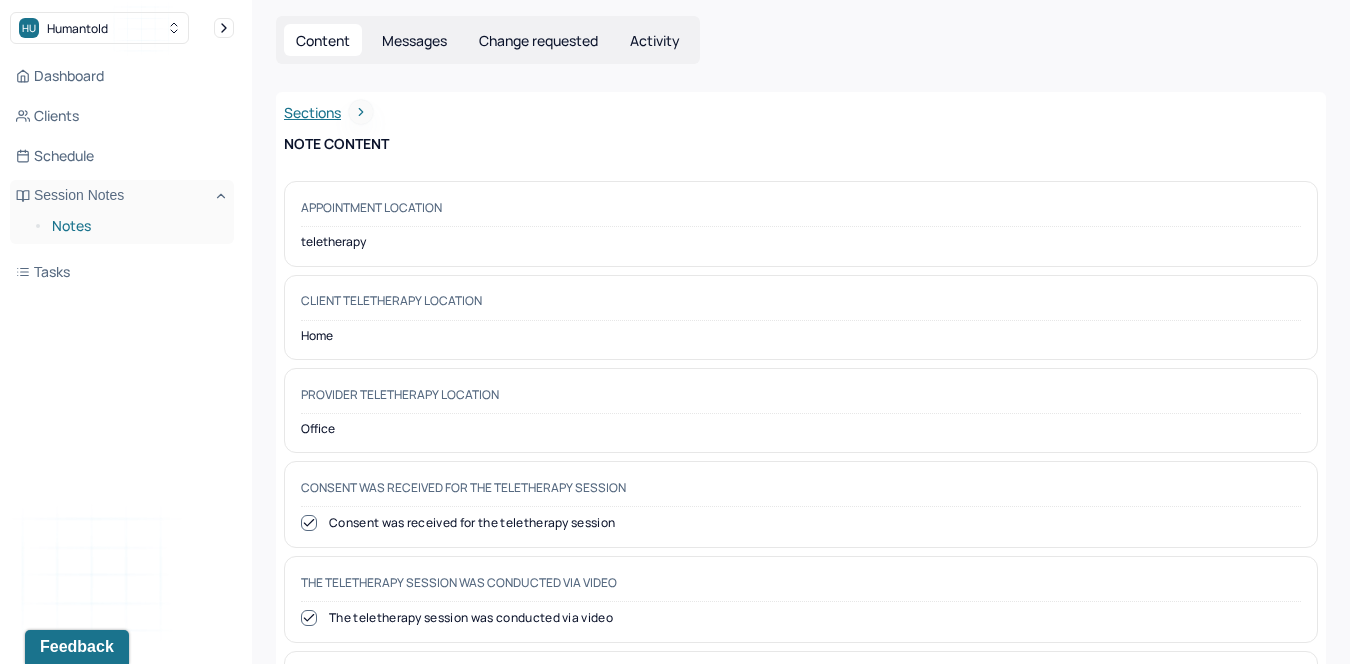 click on "Notes" at bounding box center [135, 226] 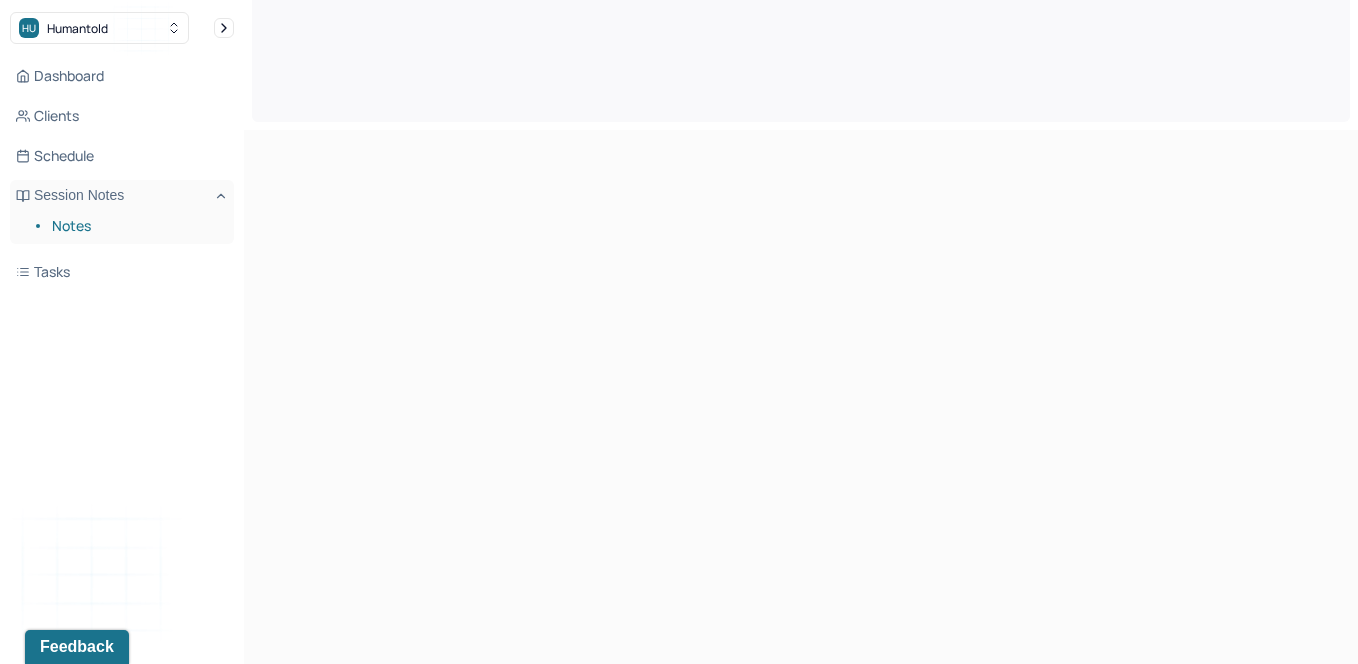 scroll, scrollTop: 0, scrollLeft: 0, axis: both 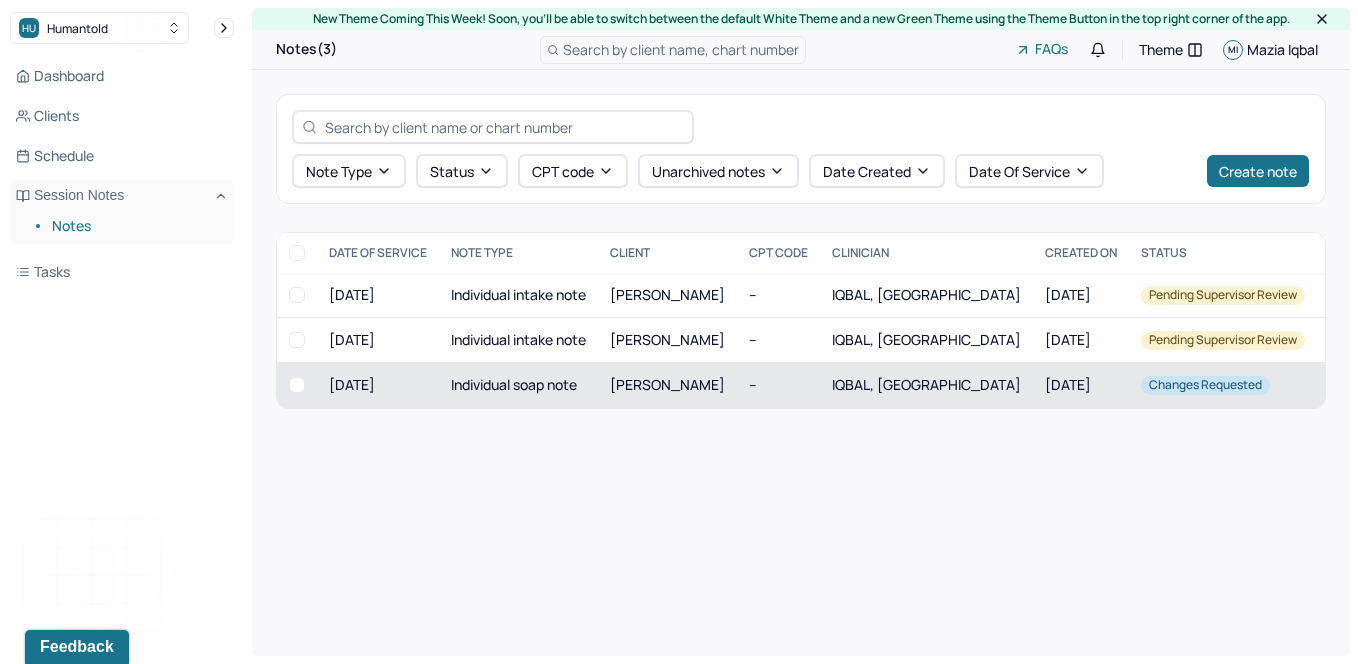 click on "[PERSON_NAME]" at bounding box center (667, 384) 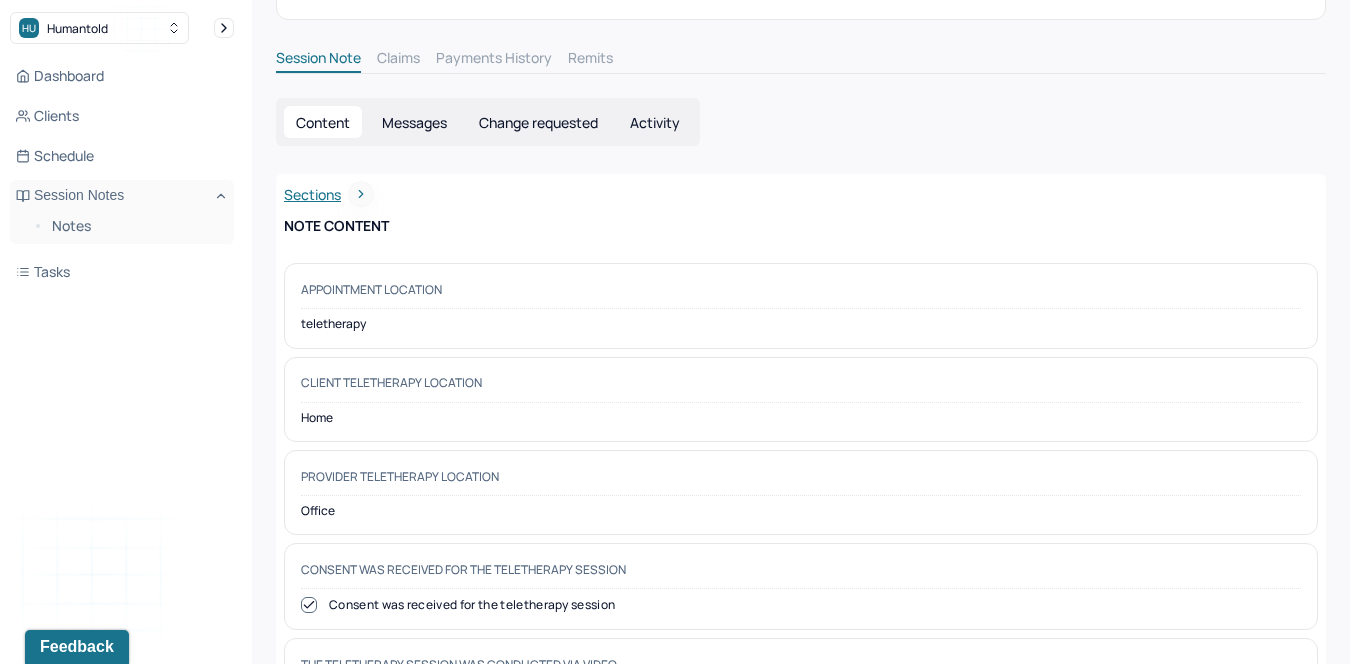 click on "Change requested" at bounding box center (538, 122) 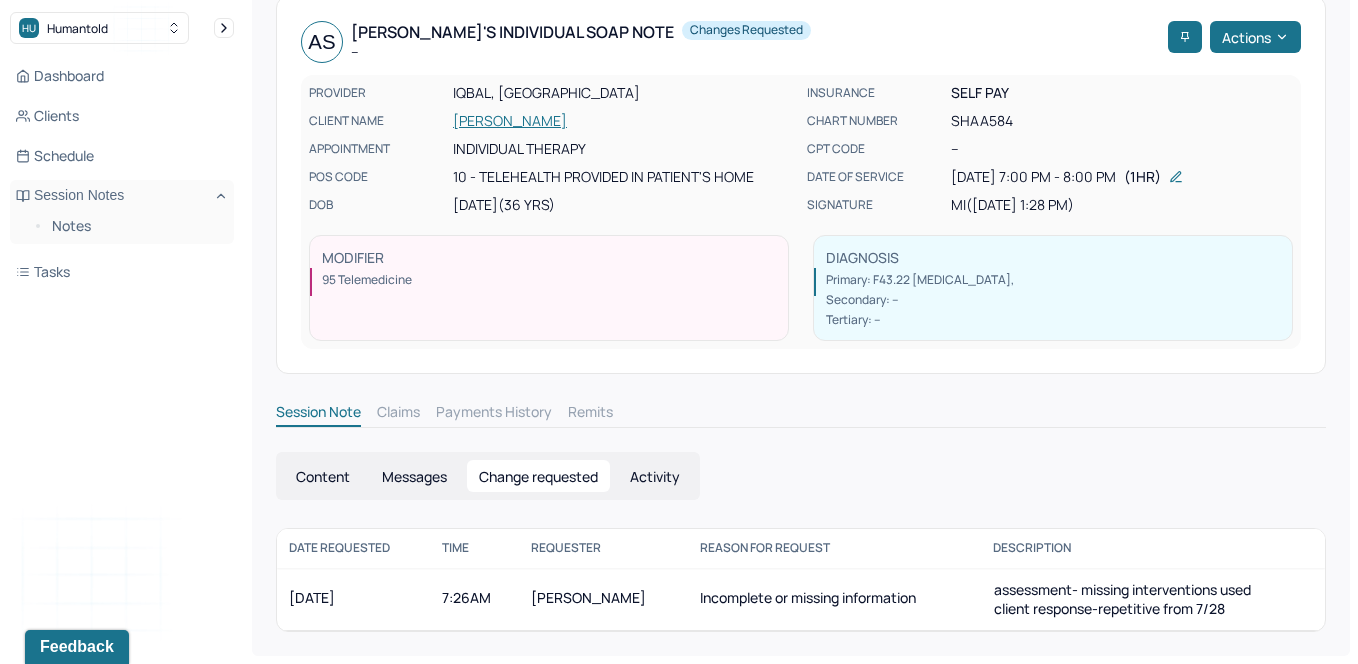 scroll, scrollTop: 95, scrollLeft: 0, axis: vertical 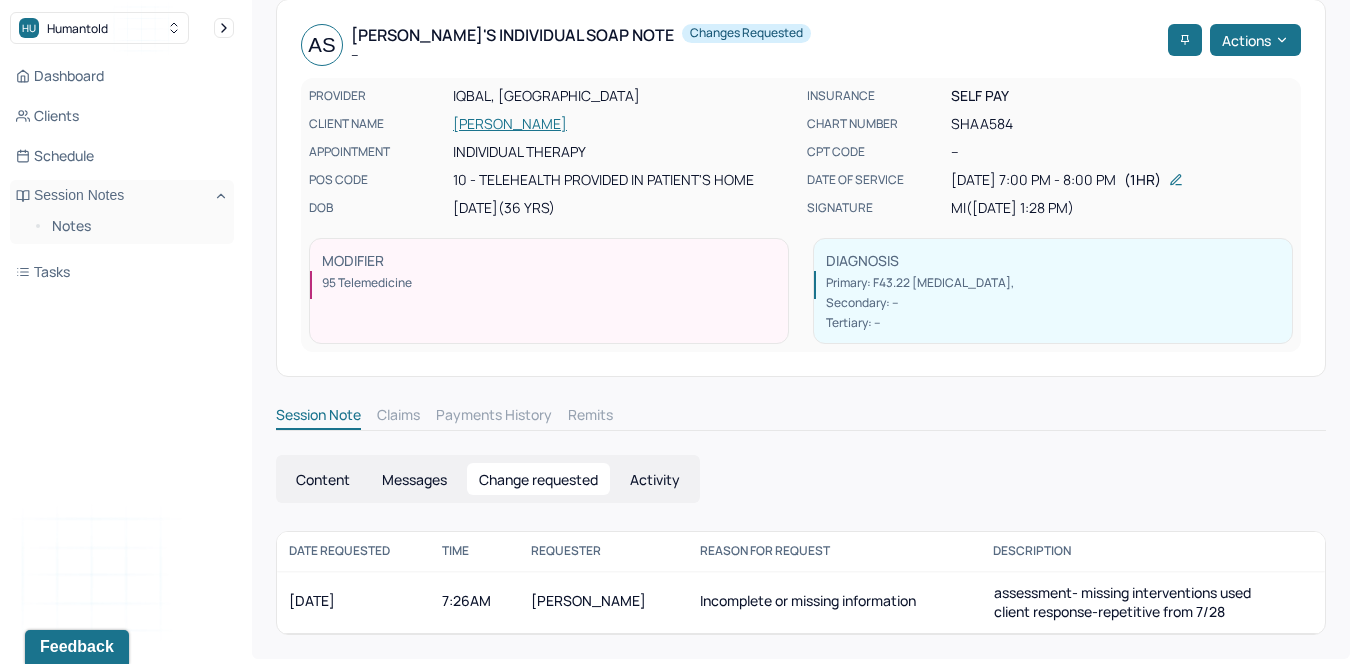 click on "Content" at bounding box center [323, 479] 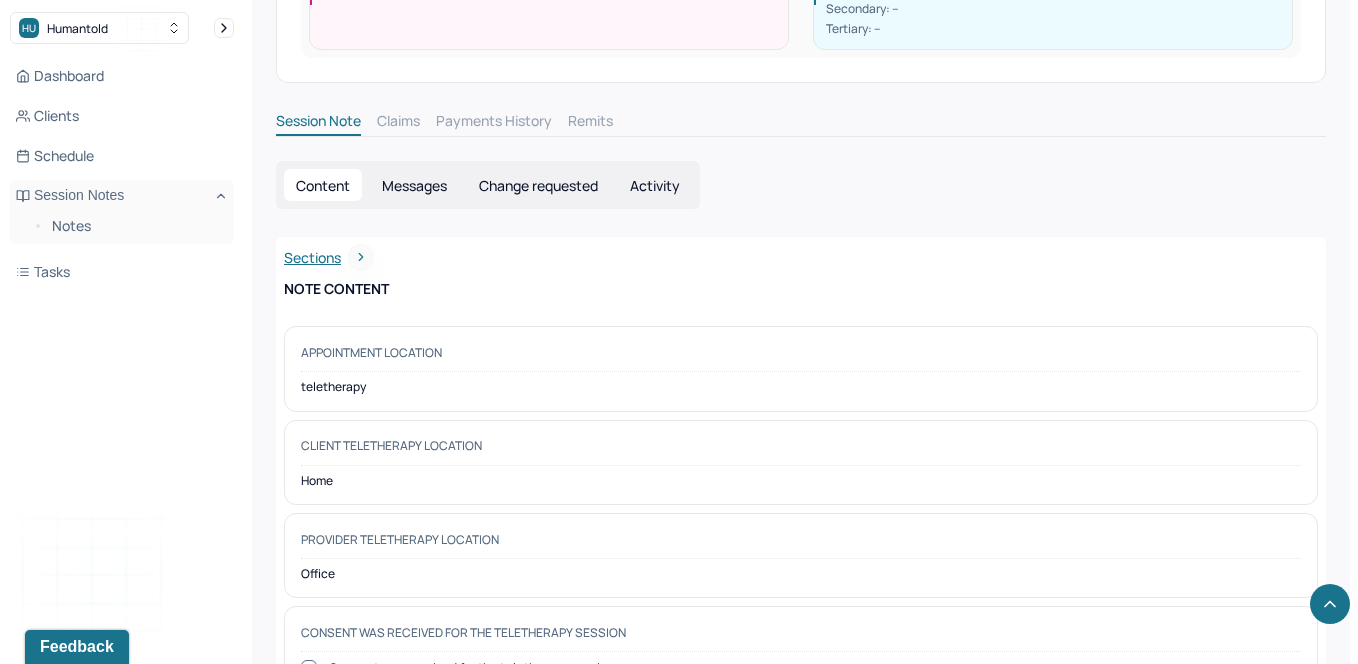 scroll, scrollTop: 0, scrollLeft: 0, axis: both 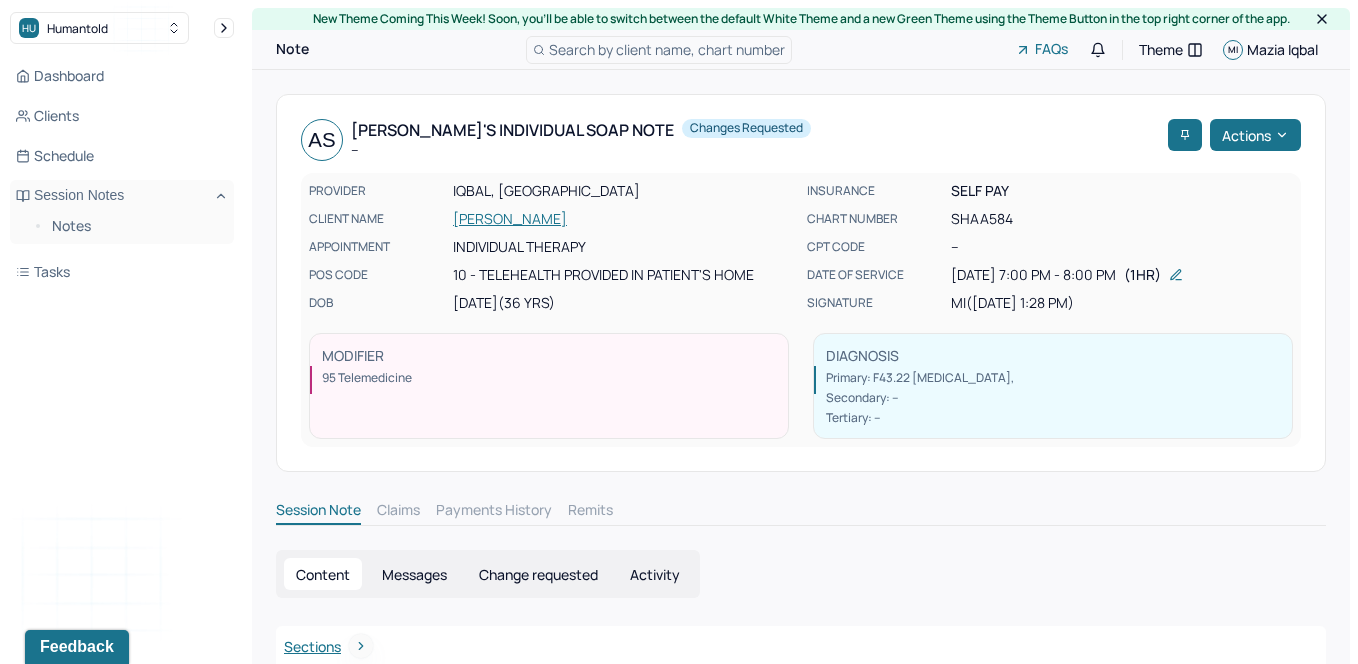 click on "Change requested" at bounding box center [538, 574] 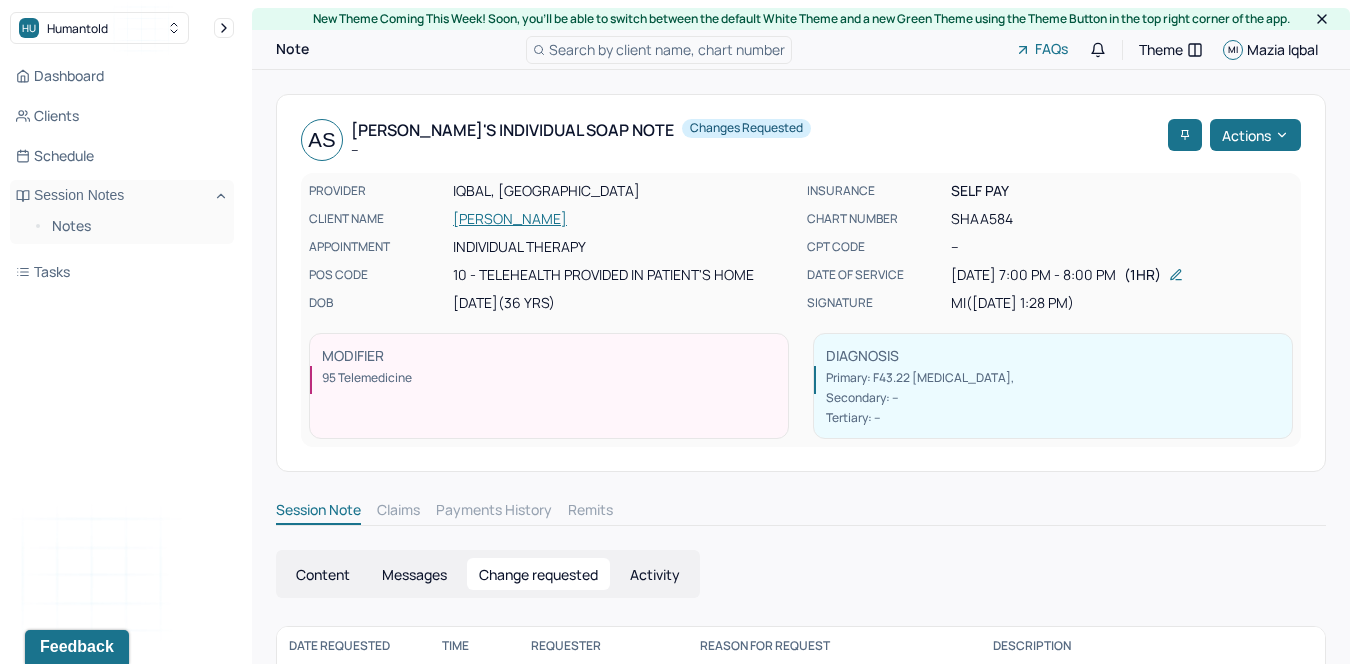 scroll, scrollTop: 95, scrollLeft: 0, axis: vertical 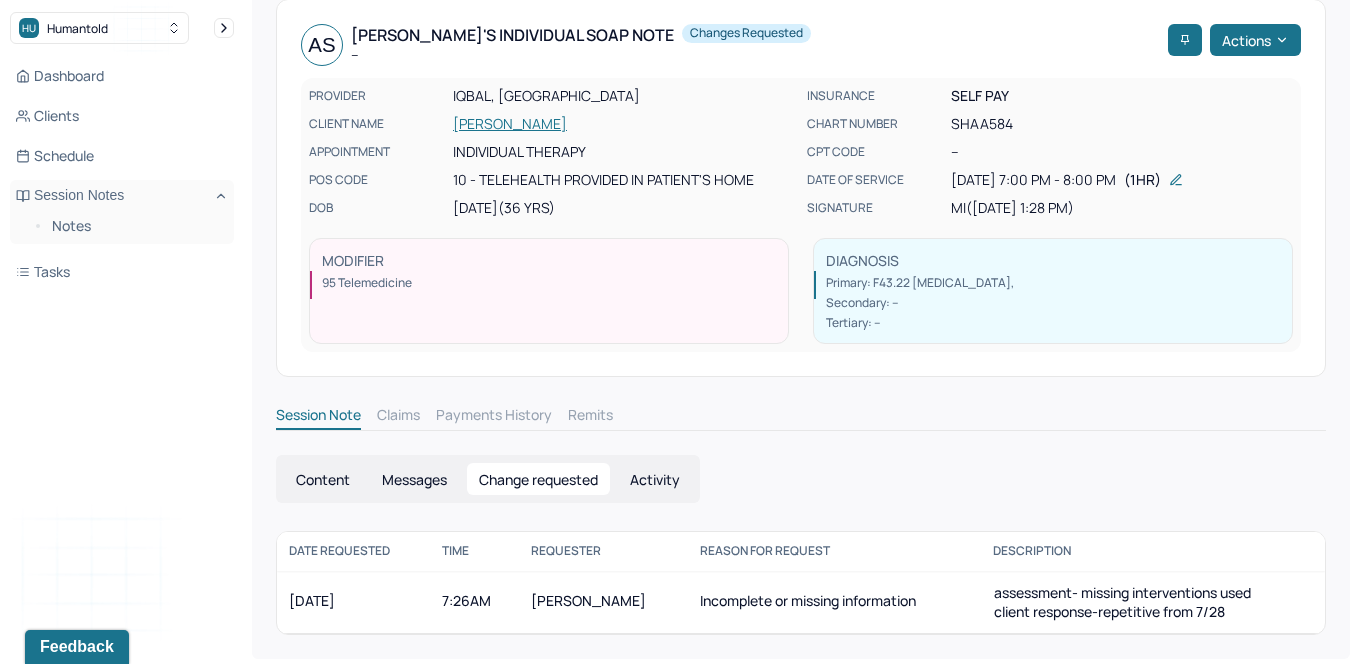 click on "Content" at bounding box center [323, 479] 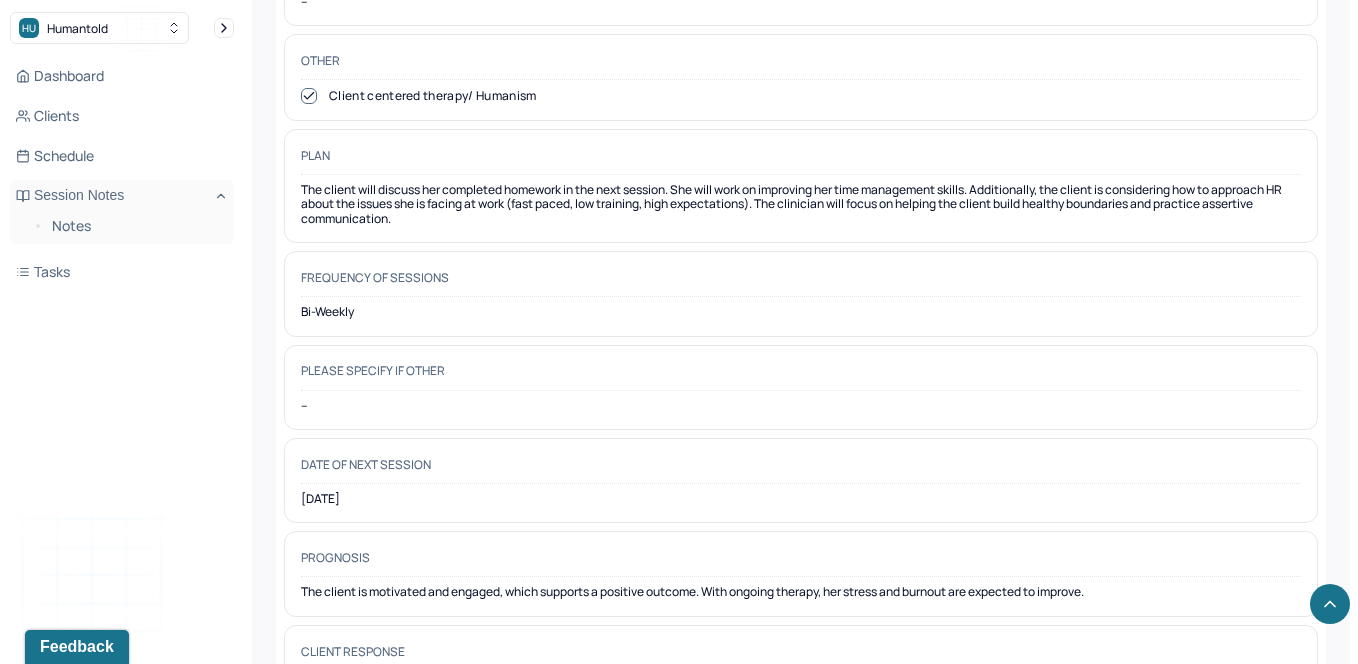 scroll, scrollTop: 2869, scrollLeft: 0, axis: vertical 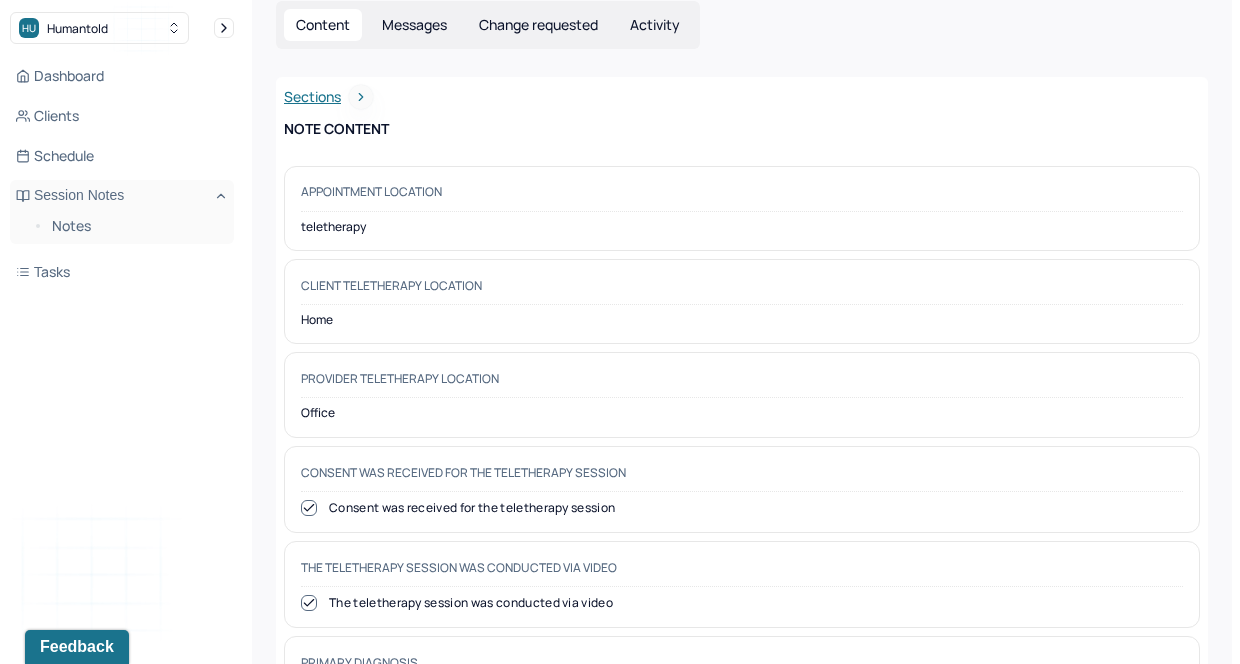 click on "Content Messages Change requested Activity" at bounding box center [488, 25] 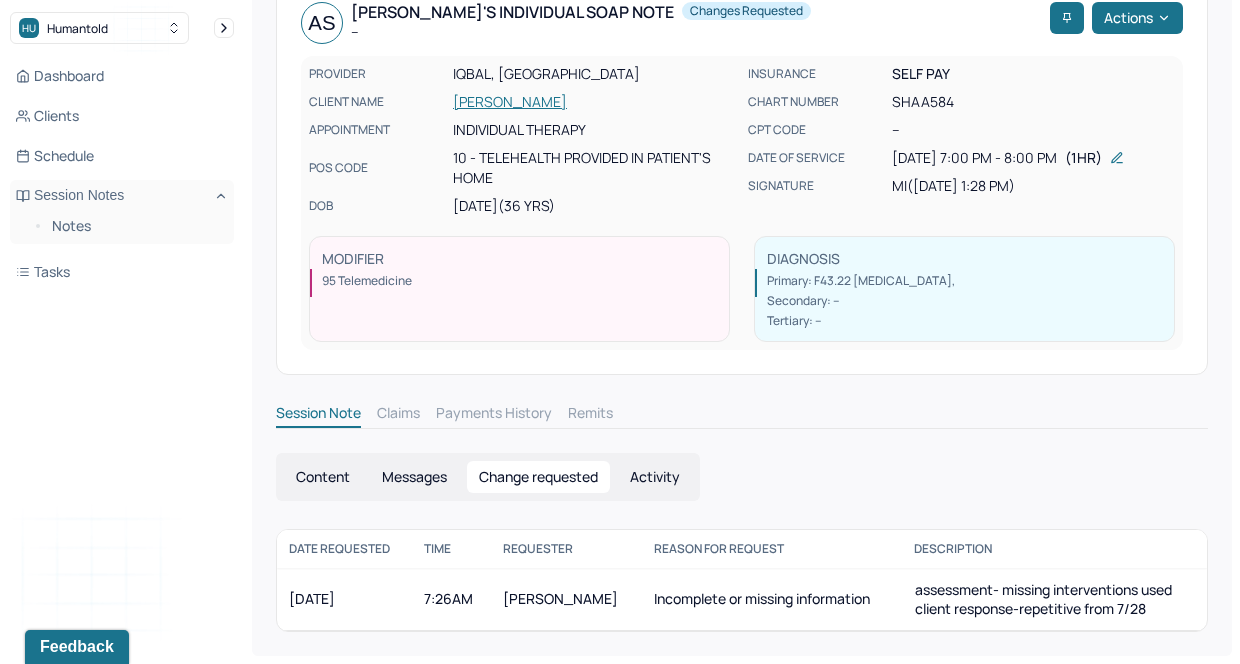 scroll, scrollTop: 129, scrollLeft: 0, axis: vertical 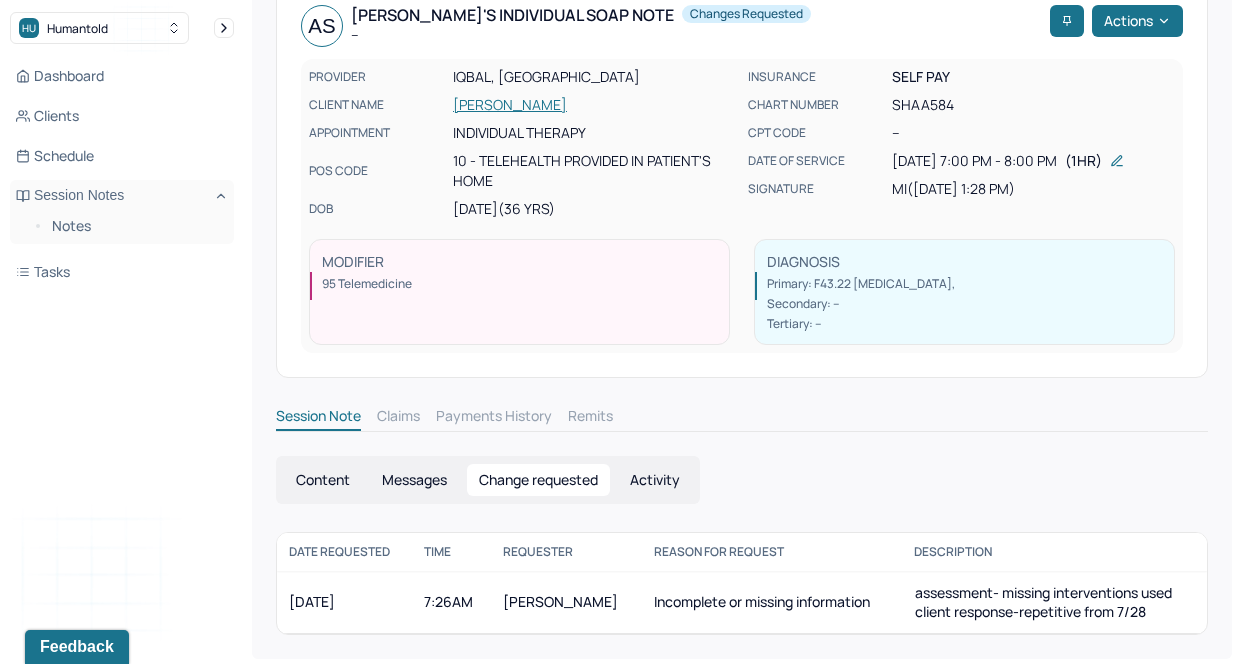 click on "Incomplete or missing information" at bounding box center (772, 602) 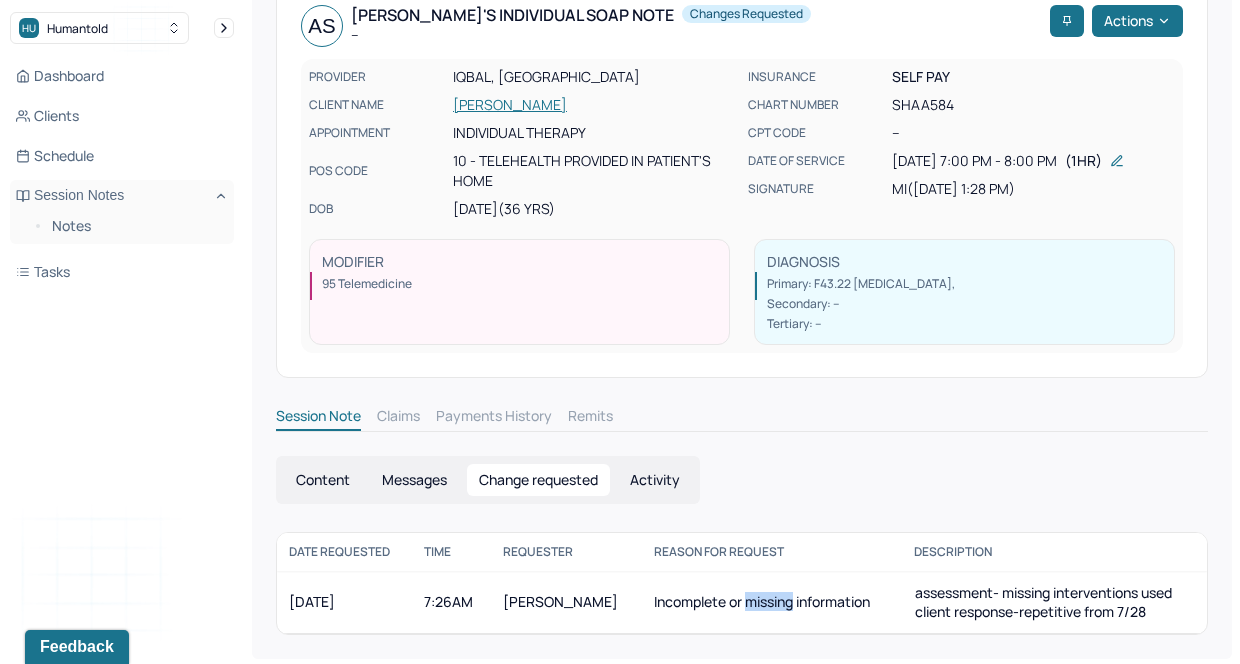 click on "Incomplete or missing information" at bounding box center [772, 602] 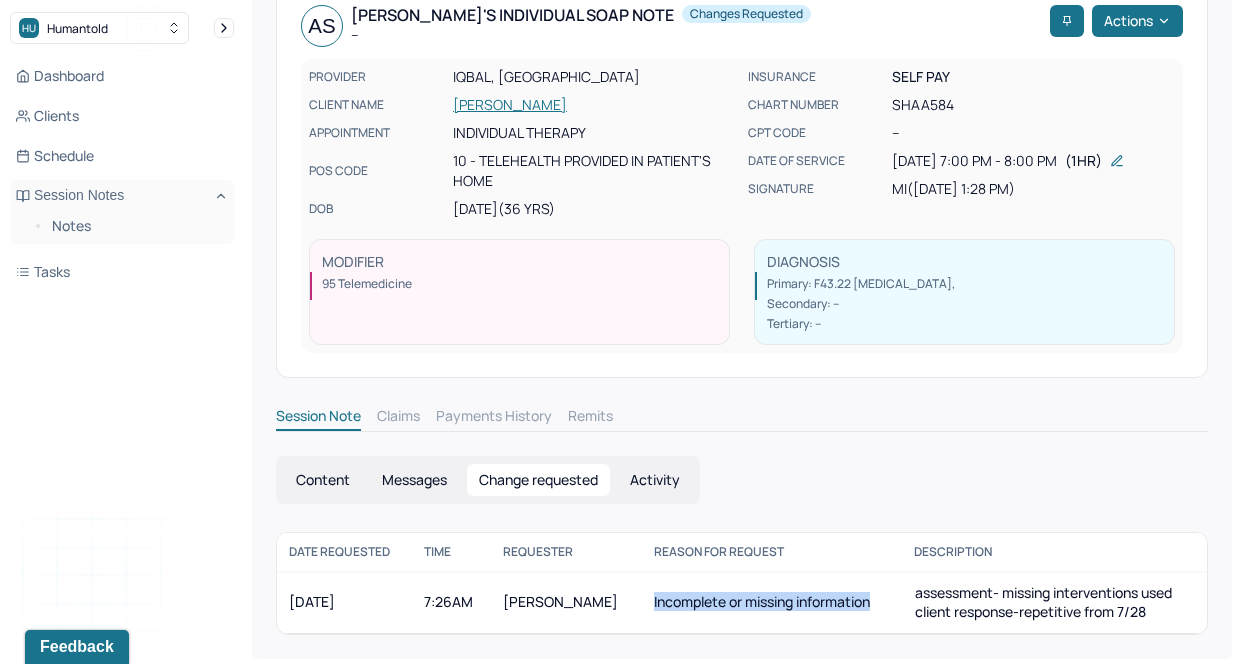 click on "Incomplete or missing information" at bounding box center (772, 602) 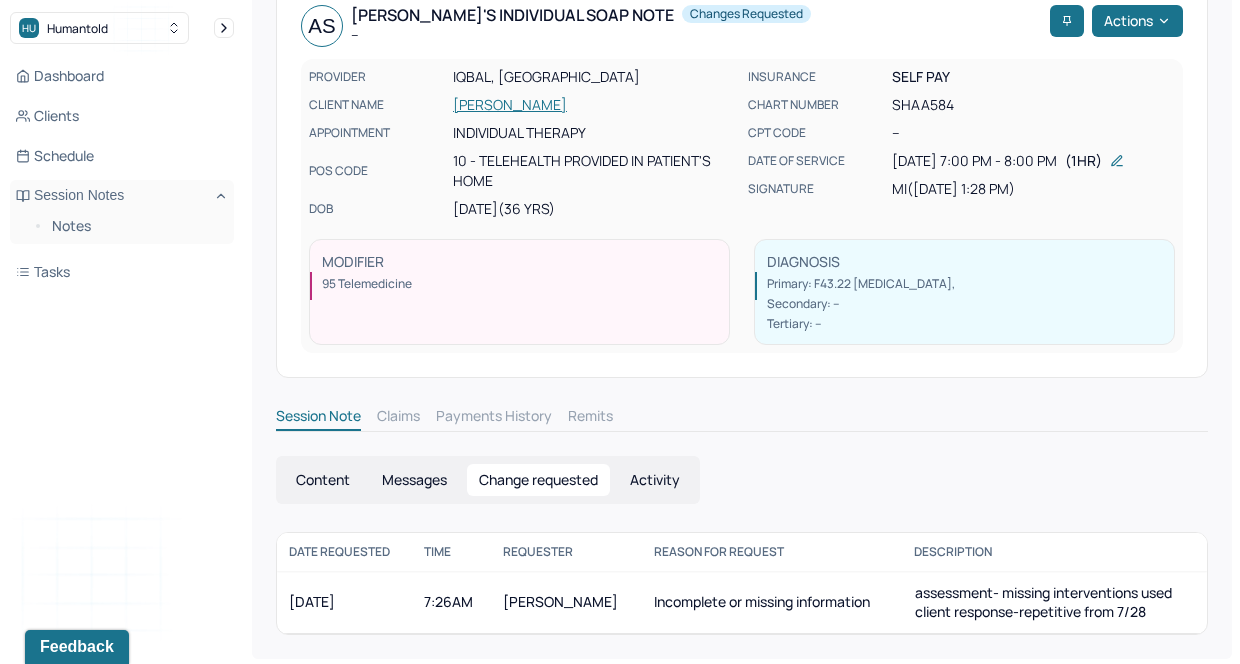 click on "assessment- missing interventions used" at bounding box center (1043, 592) 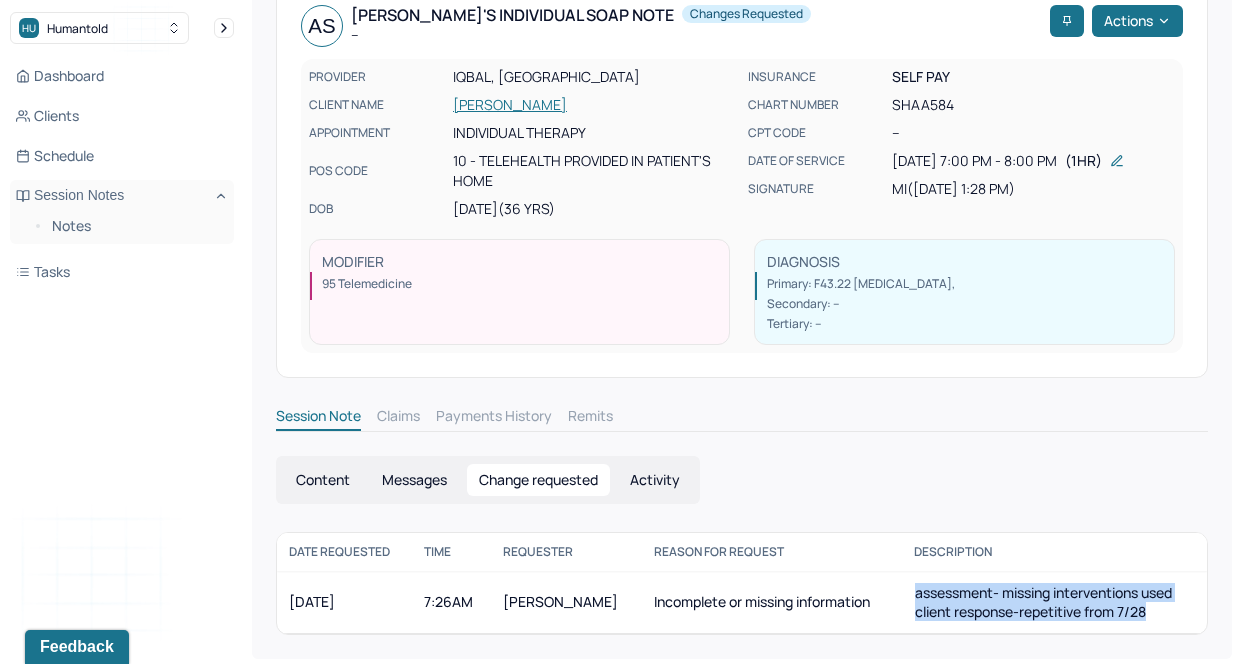 drag, startPoint x: 924, startPoint y: 594, endPoint x: 1165, endPoint y: 605, distance: 241.2509 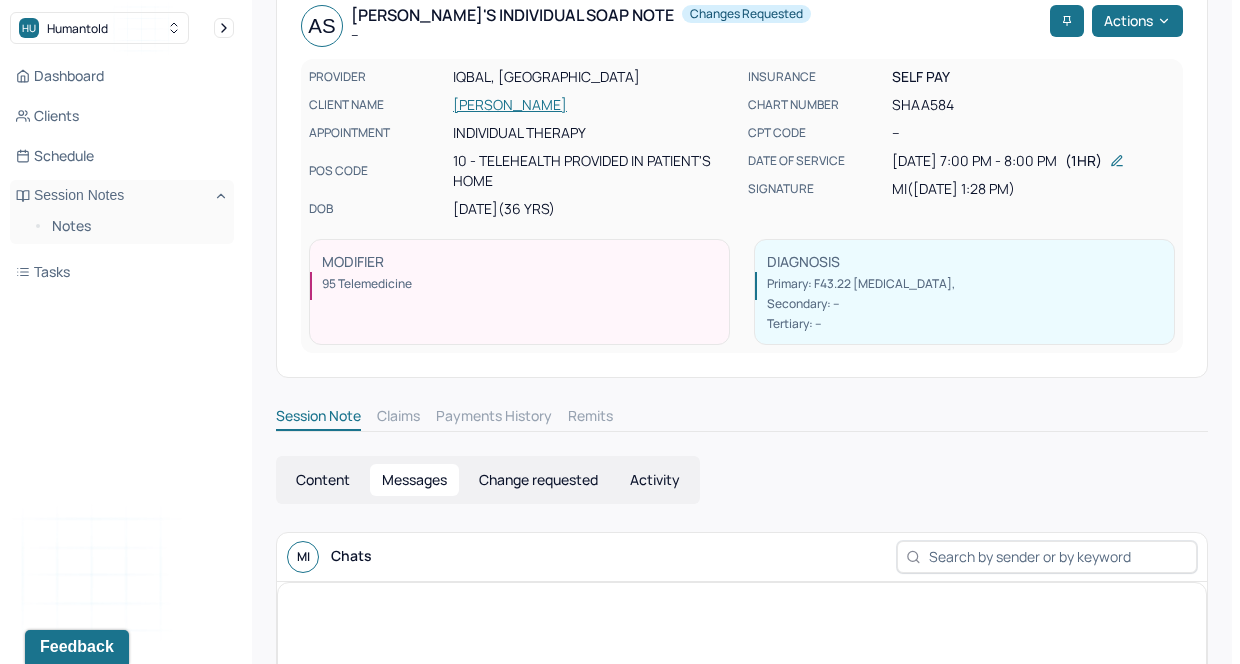 click on "Content" at bounding box center (323, 480) 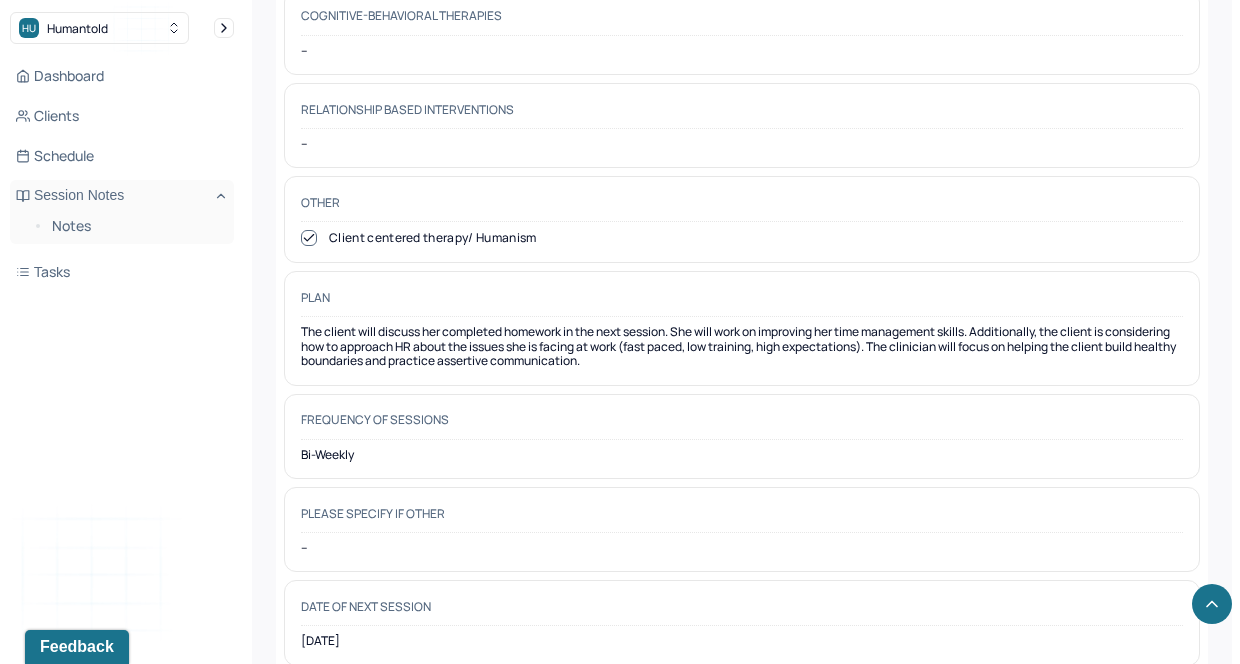 type 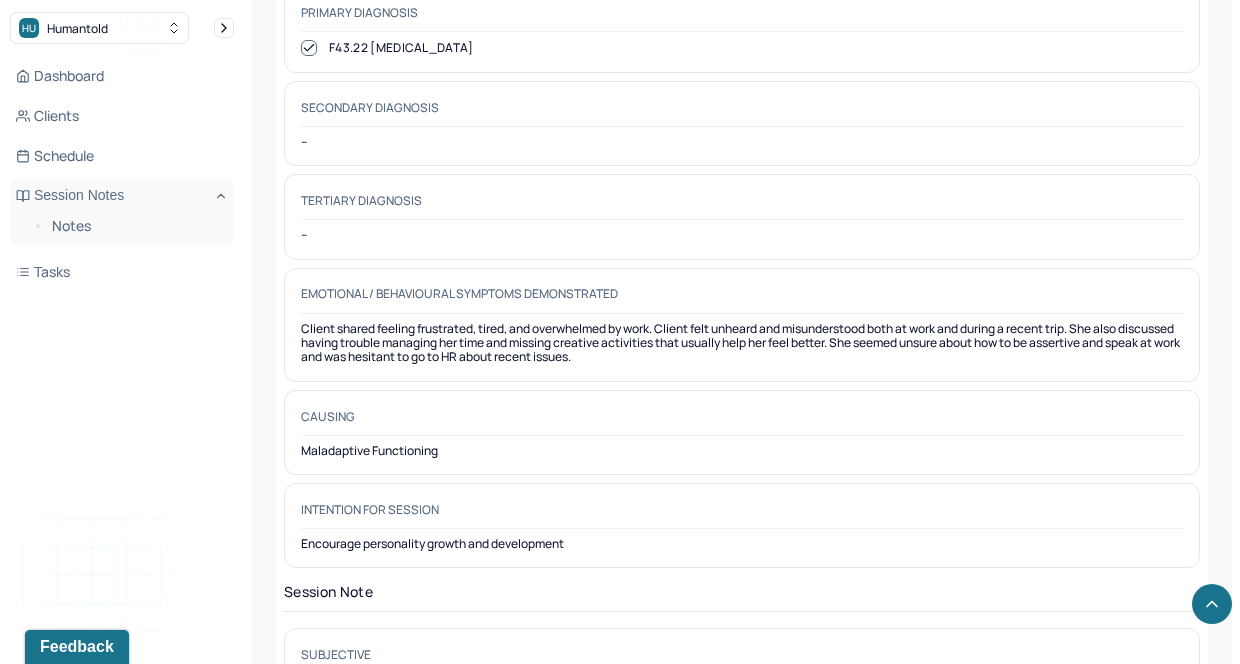 scroll, scrollTop: 1771, scrollLeft: 0, axis: vertical 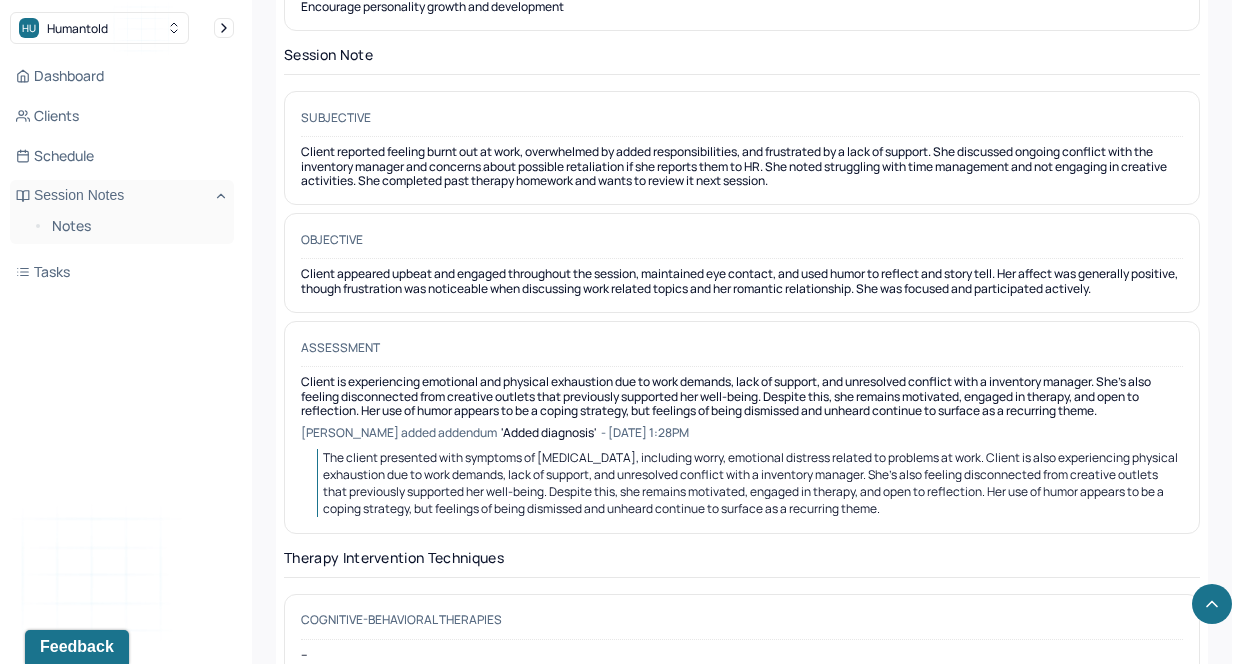 drag, startPoint x: 323, startPoint y: 444, endPoint x: 1054, endPoint y: 488, distance: 732.323 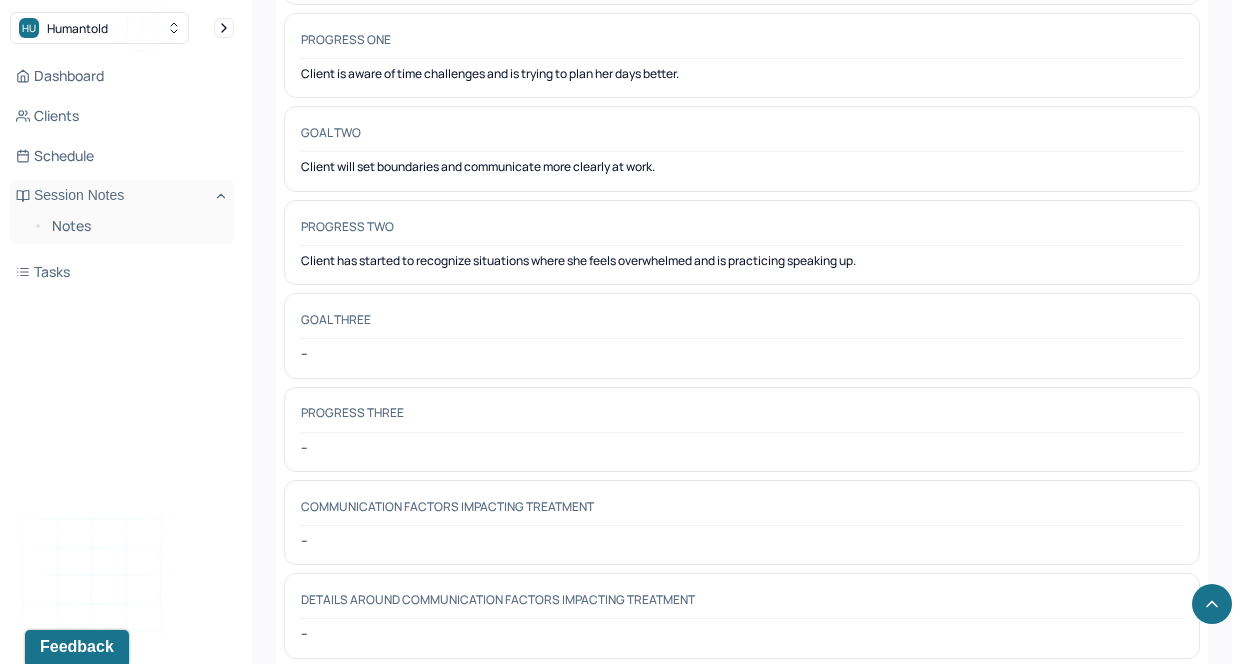 click on "Progress three" at bounding box center (742, 418) 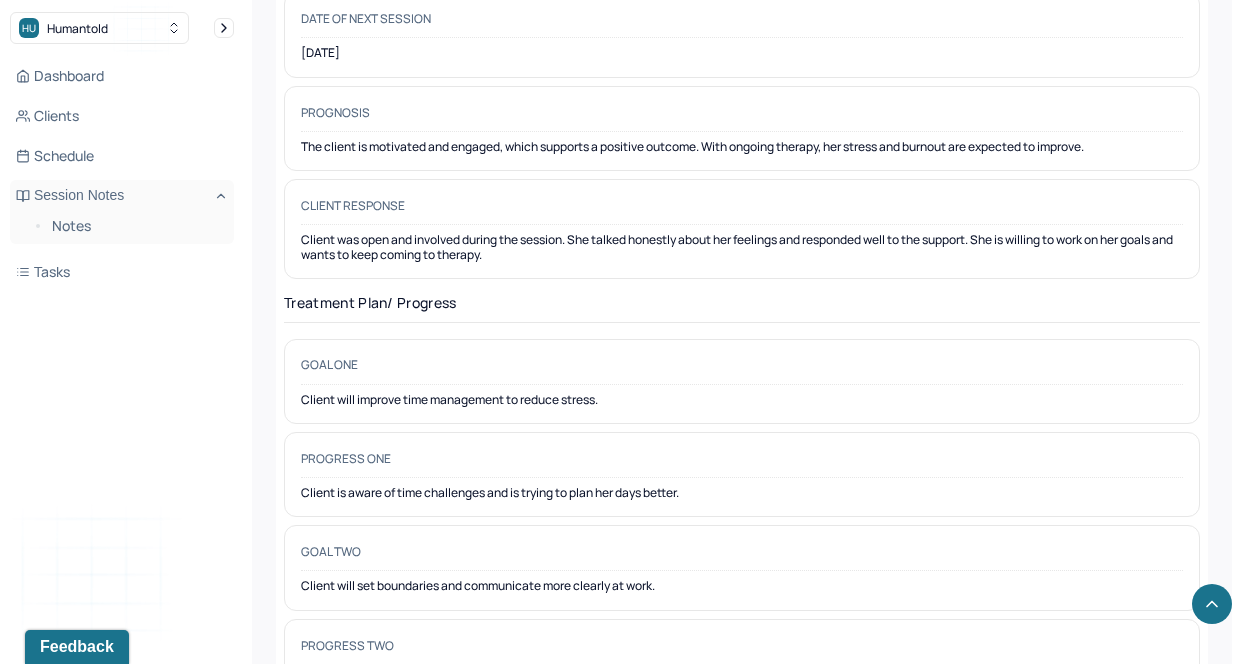 scroll, scrollTop: 2943, scrollLeft: 0, axis: vertical 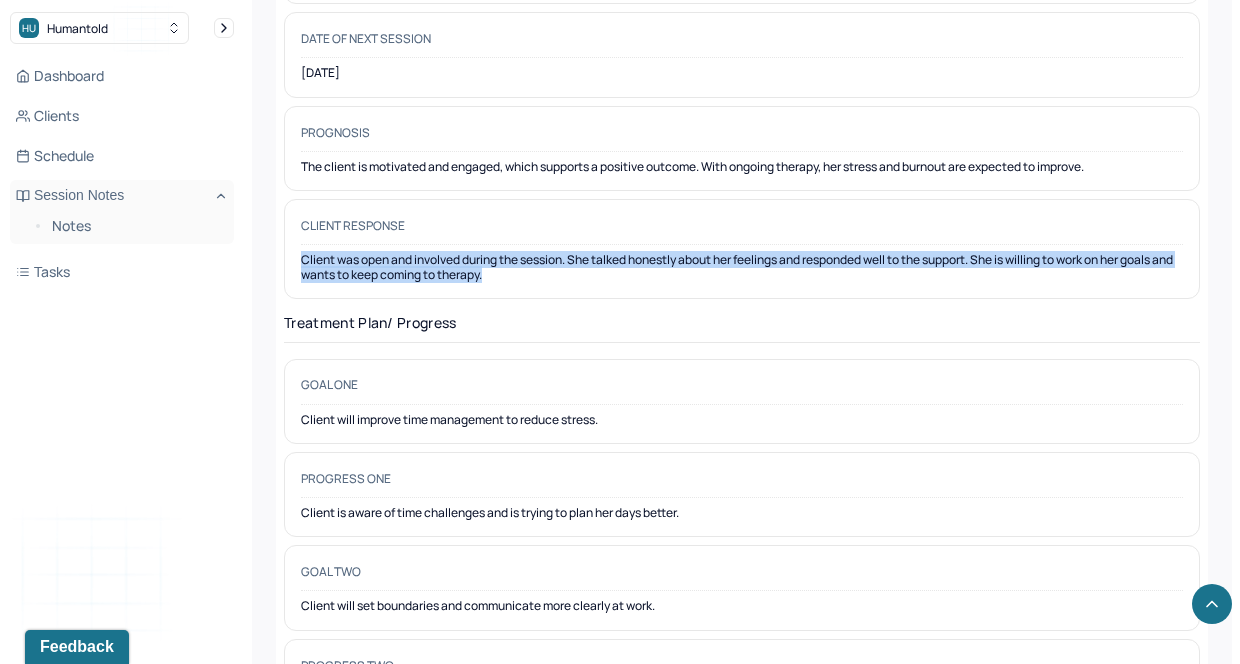 drag, startPoint x: 524, startPoint y: 249, endPoint x: 288, endPoint y: 211, distance: 239.03975 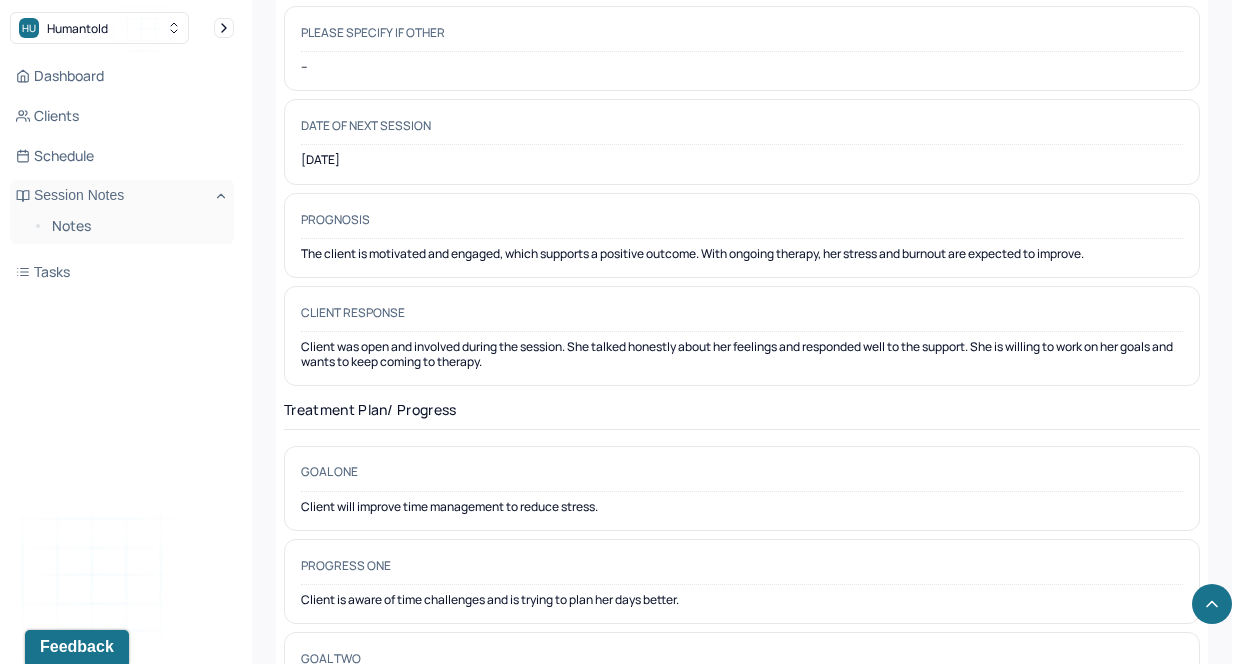 click on "Notes" at bounding box center (122, 228) 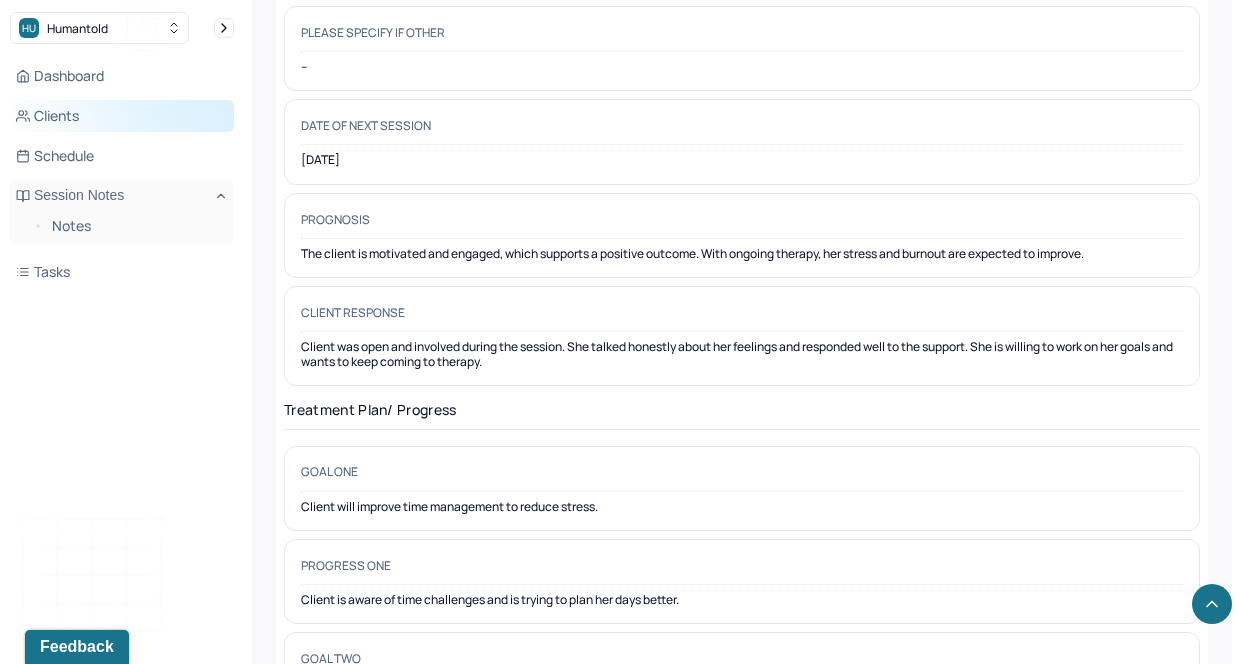click on "Clients" at bounding box center [122, 116] 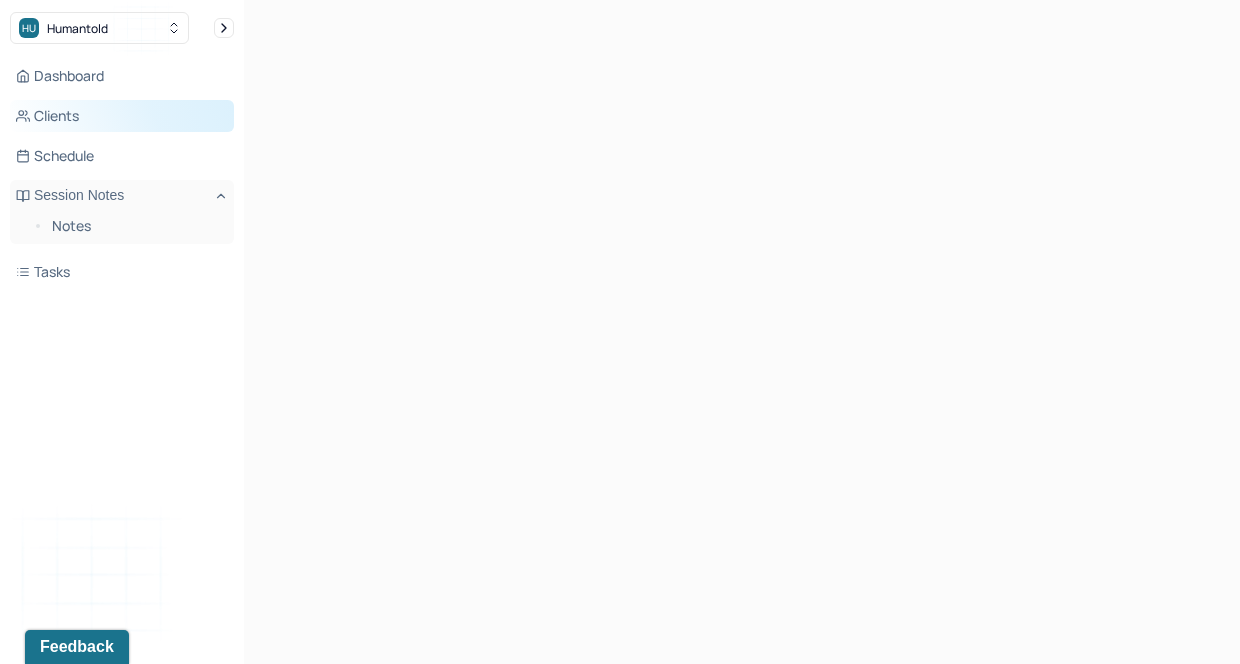 scroll, scrollTop: 0, scrollLeft: 0, axis: both 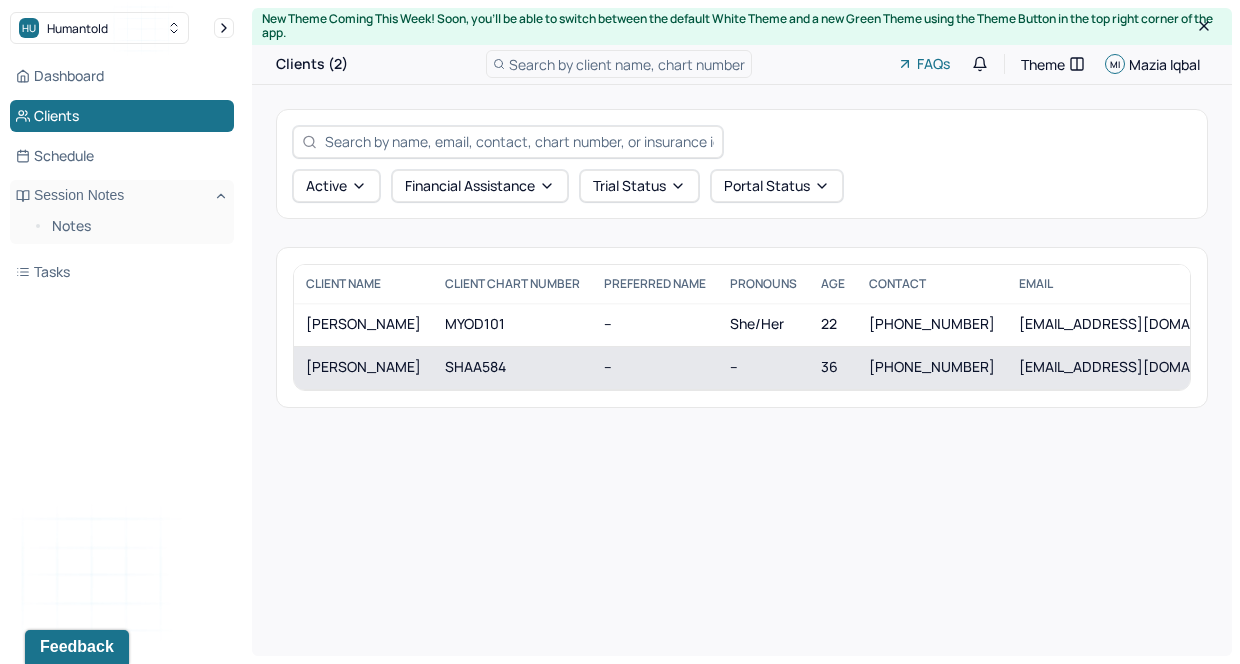 click on "SHAA584" at bounding box center [512, 367] 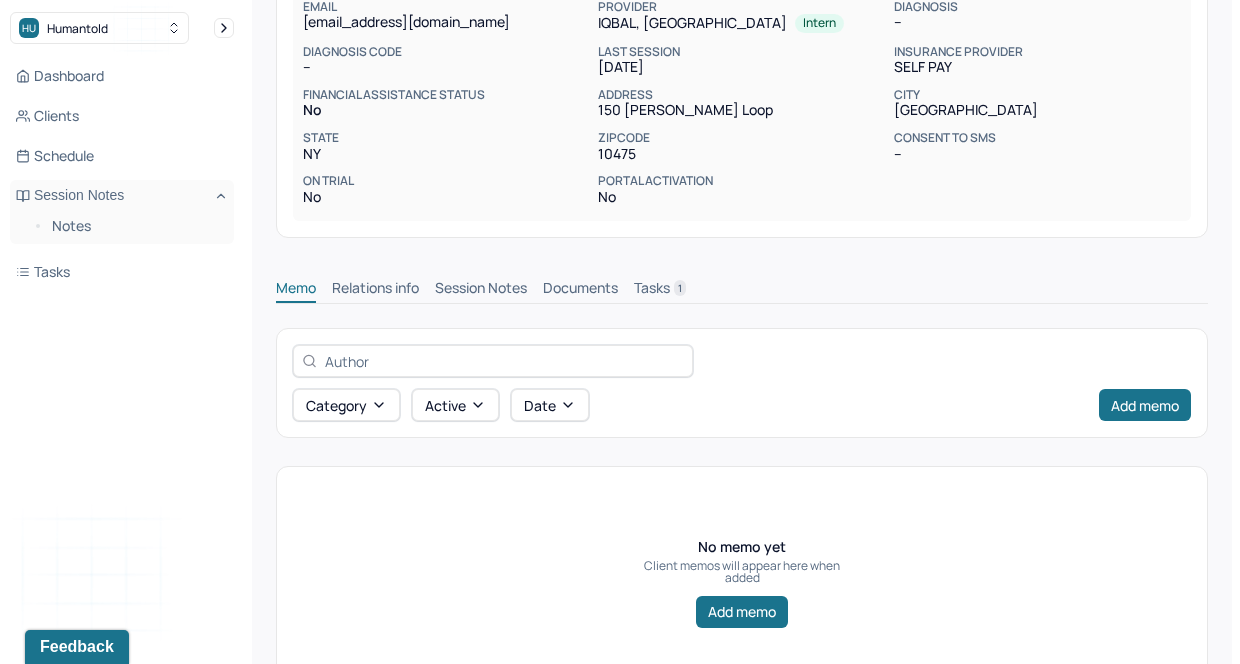 scroll, scrollTop: 301, scrollLeft: 0, axis: vertical 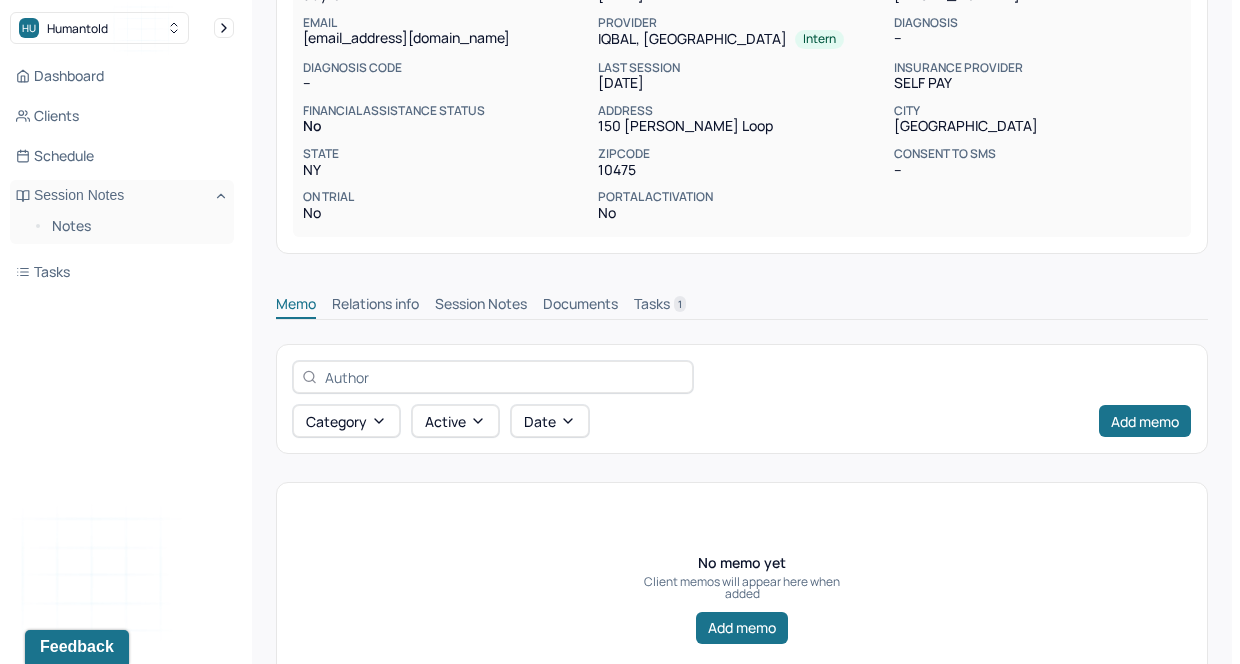 click on "Session Notes" at bounding box center (481, 306) 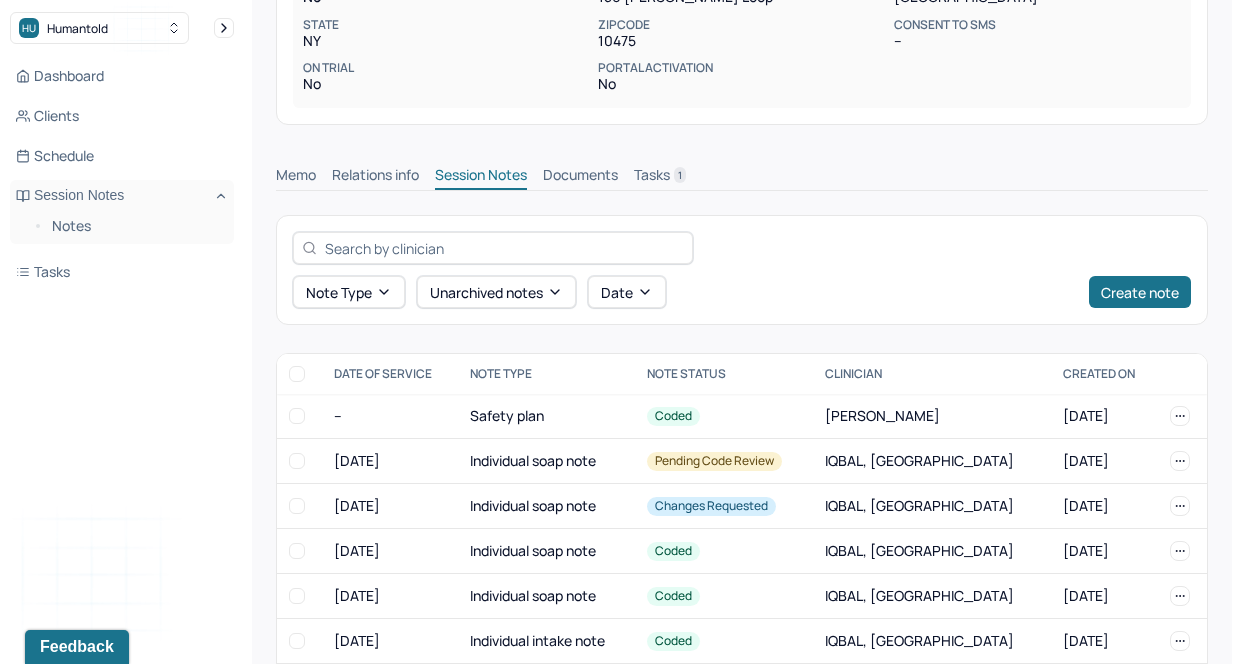 scroll, scrollTop: 433, scrollLeft: 0, axis: vertical 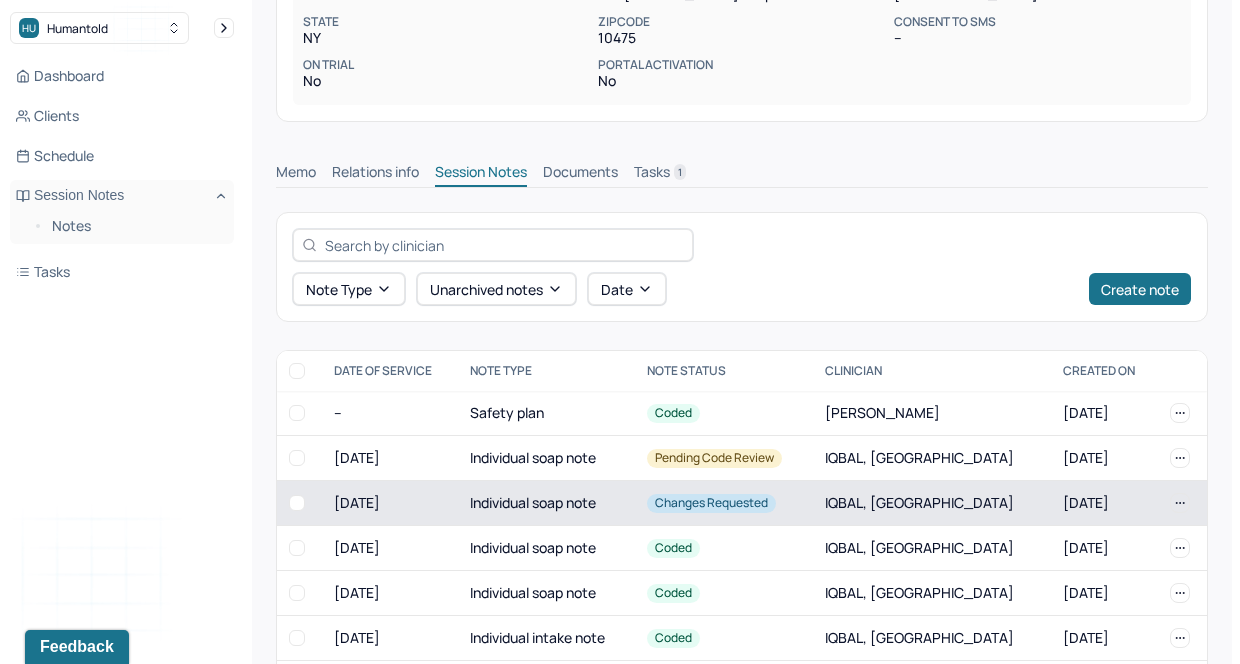 click on "Changes requested" at bounding box center (724, 503) 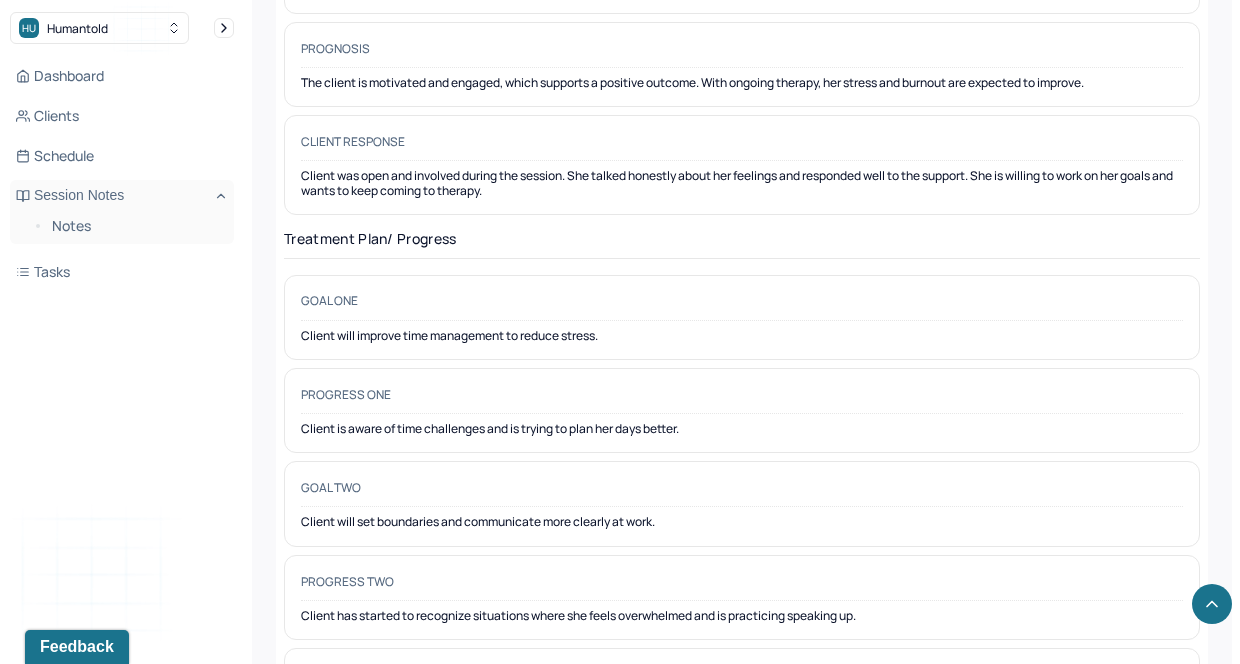 scroll, scrollTop: 2912, scrollLeft: 0, axis: vertical 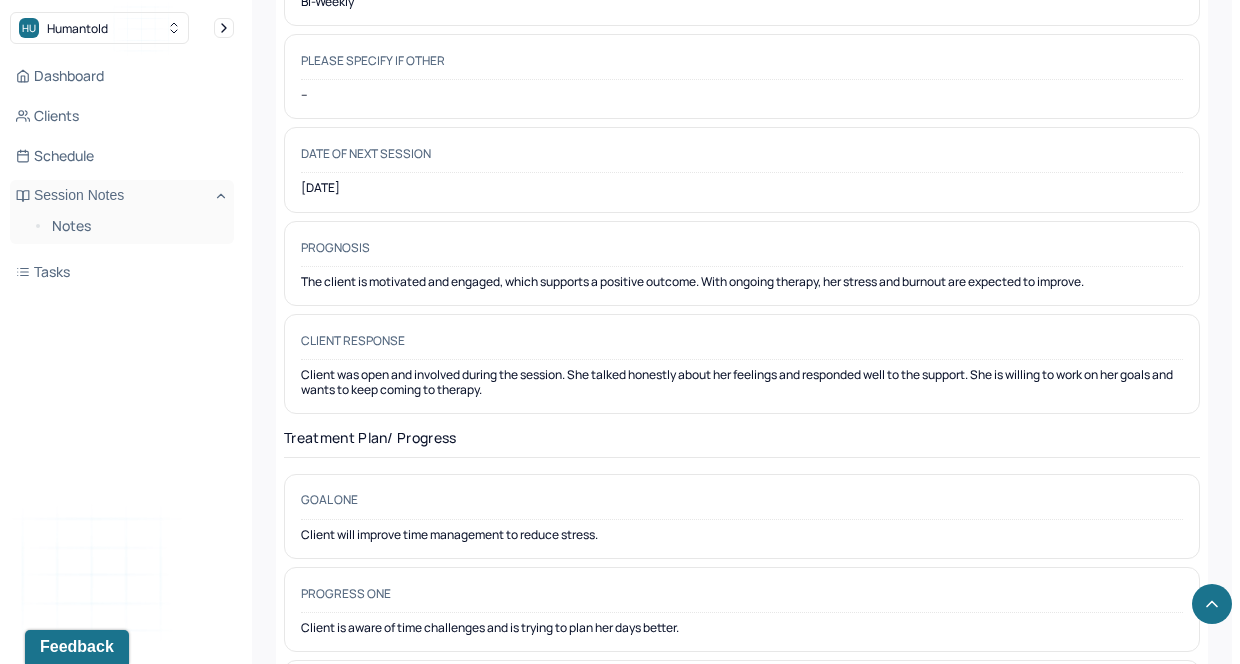 click on "Client was open and involved during the session. She talked honestly about her feelings and responded well to the support. She is willing to work on her goals and wants to keep coming to therapy." at bounding box center (742, 382) 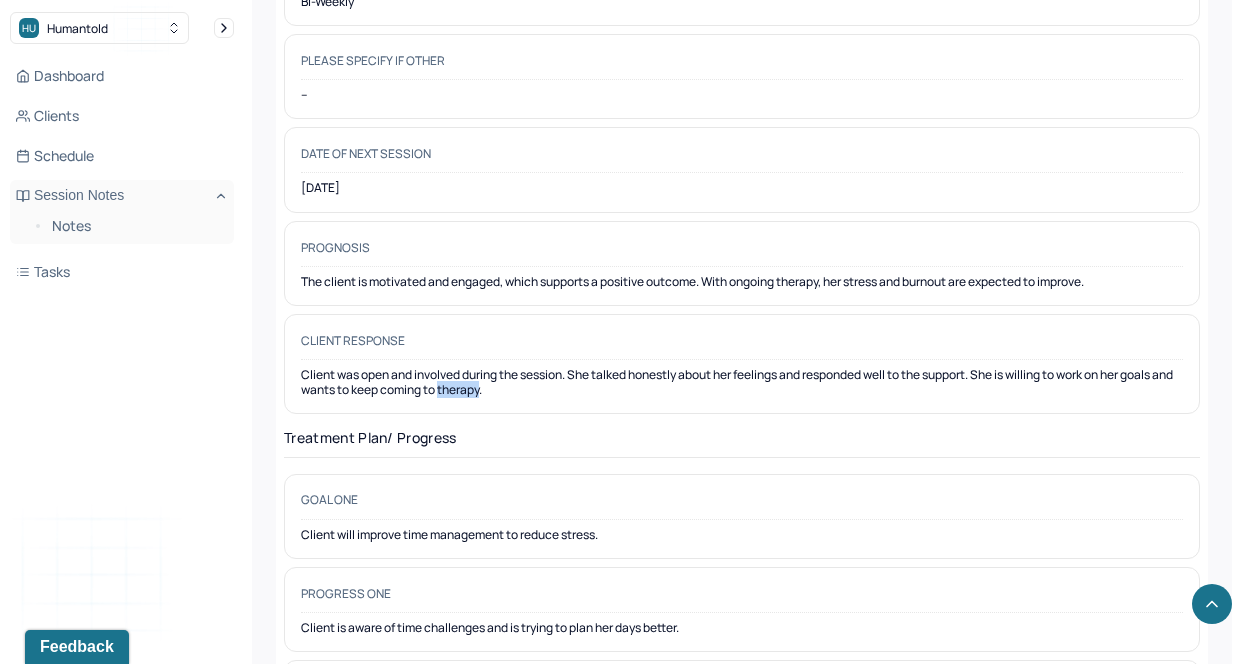 click on "Client was open and involved during the session. She talked honestly about her feelings and responded well to the support. She is willing to work on her goals and wants to keep coming to therapy." at bounding box center [742, 382] 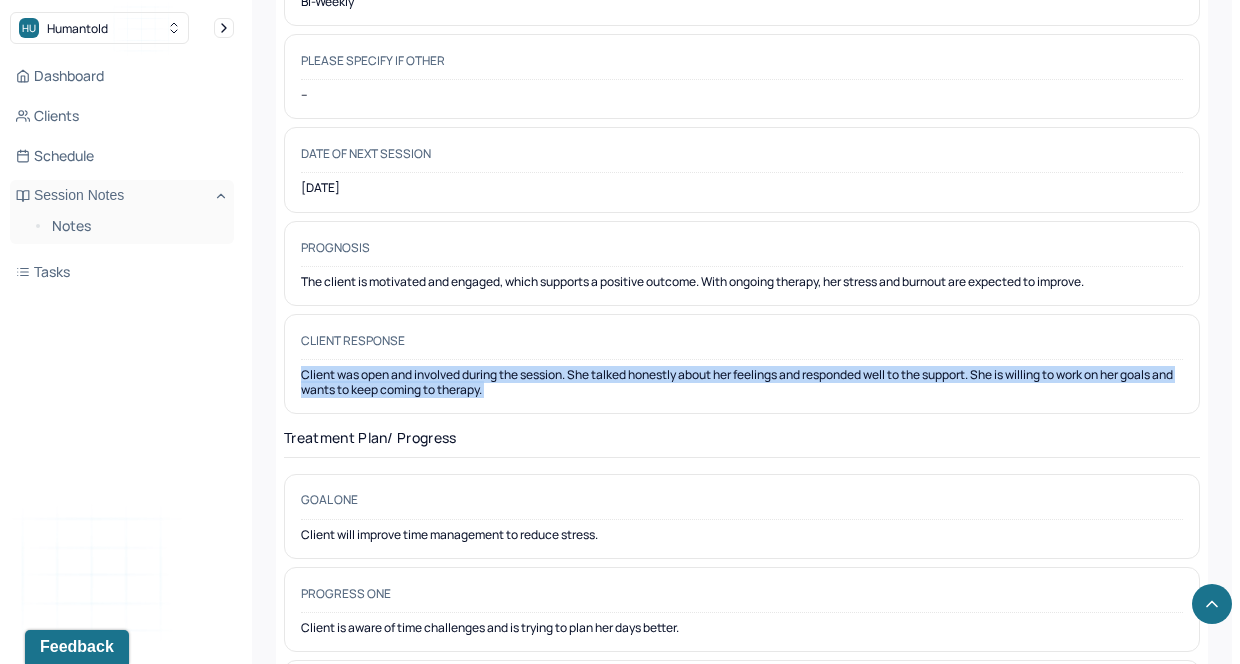 click on "Client was open and involved during the session. She talked honestly about her feelings and responded well to the support. She is willing to work on her goals and wants to keep coming to therapy." at bounding box center (742, 382) 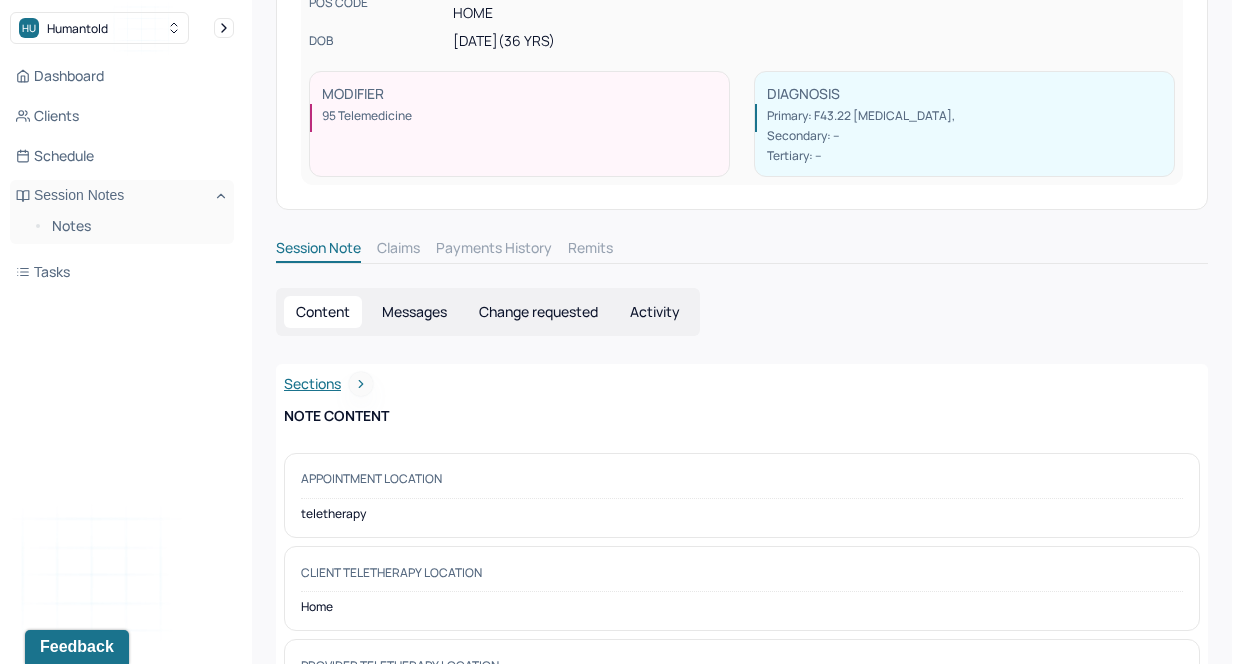 scroll, scrollTop: 0, scrollLeft: 0, axis: both 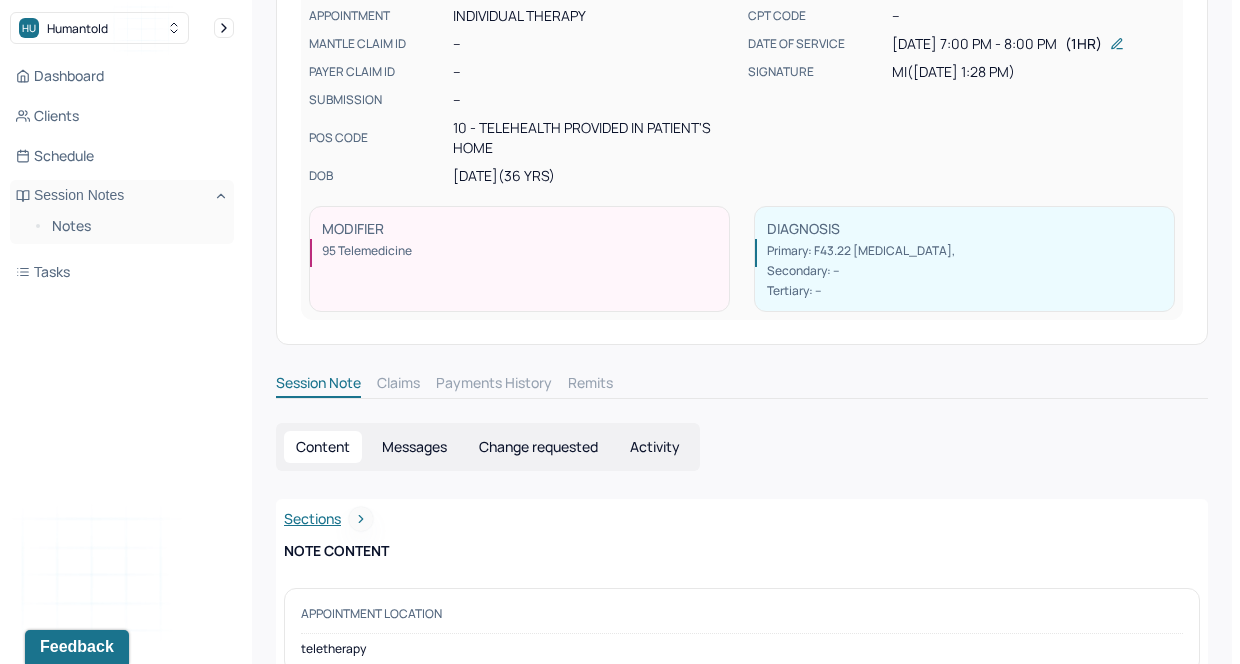 click on "Change requested" at bounding box center (538, 447) 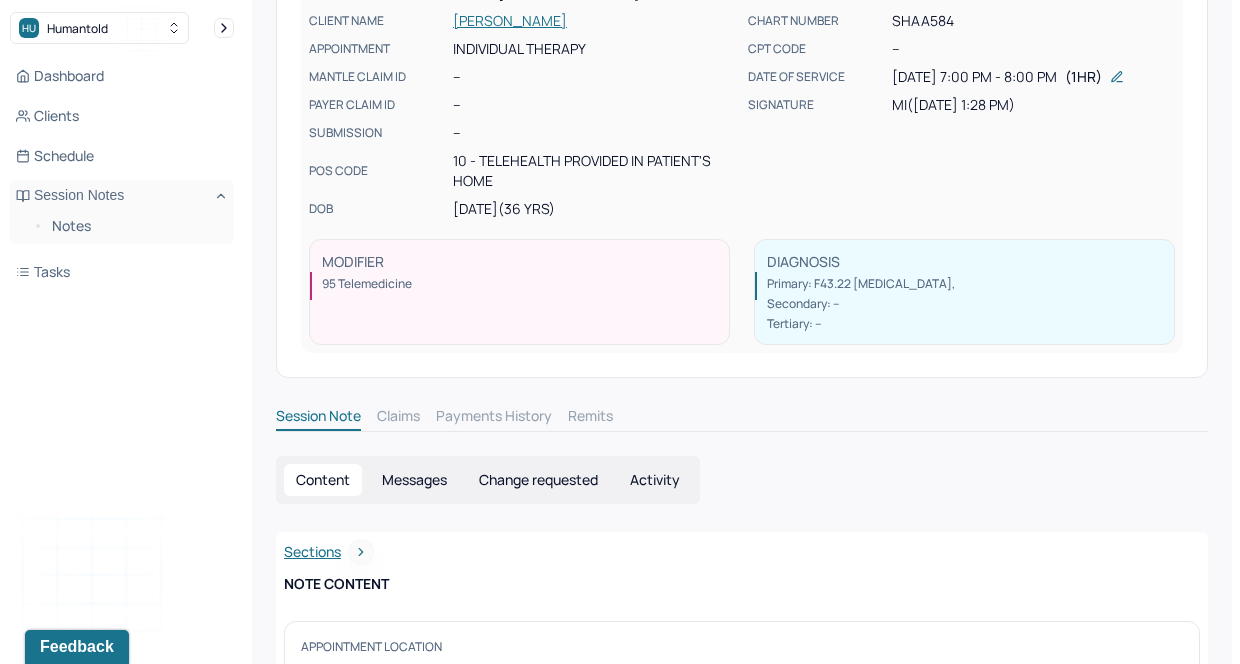 scroll, scrollTop: 246, scrollLeft: 0, axis: vertical 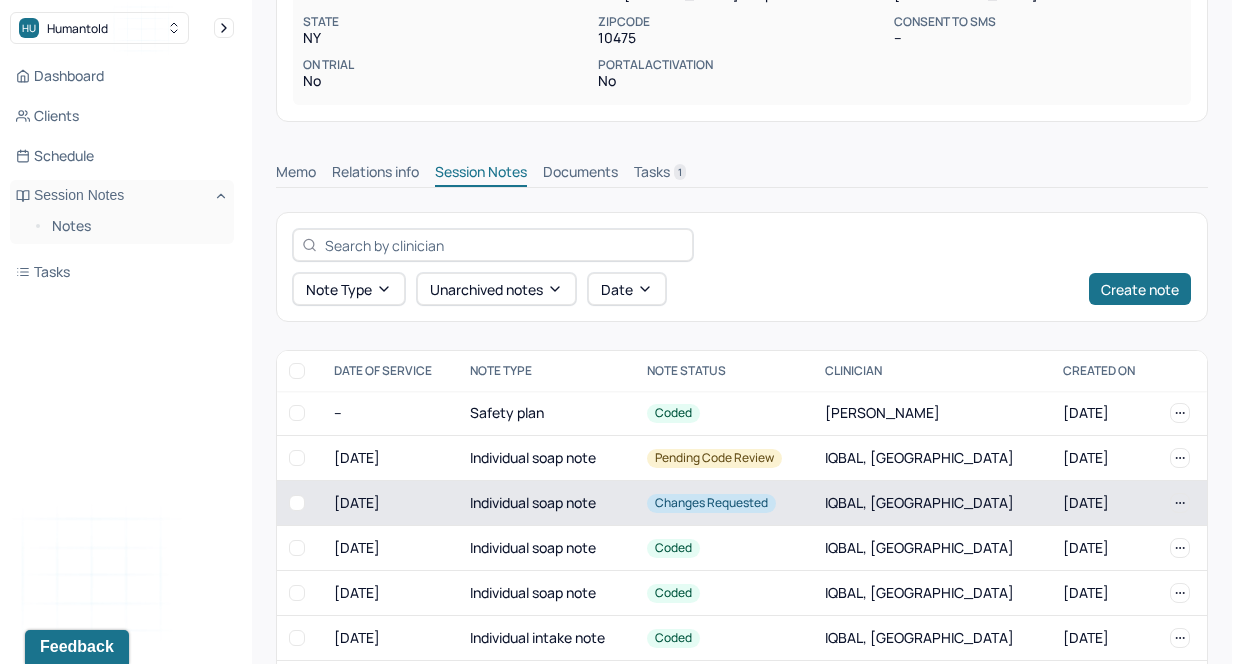 click on "[DATE]" at bounding box center (390, 503) 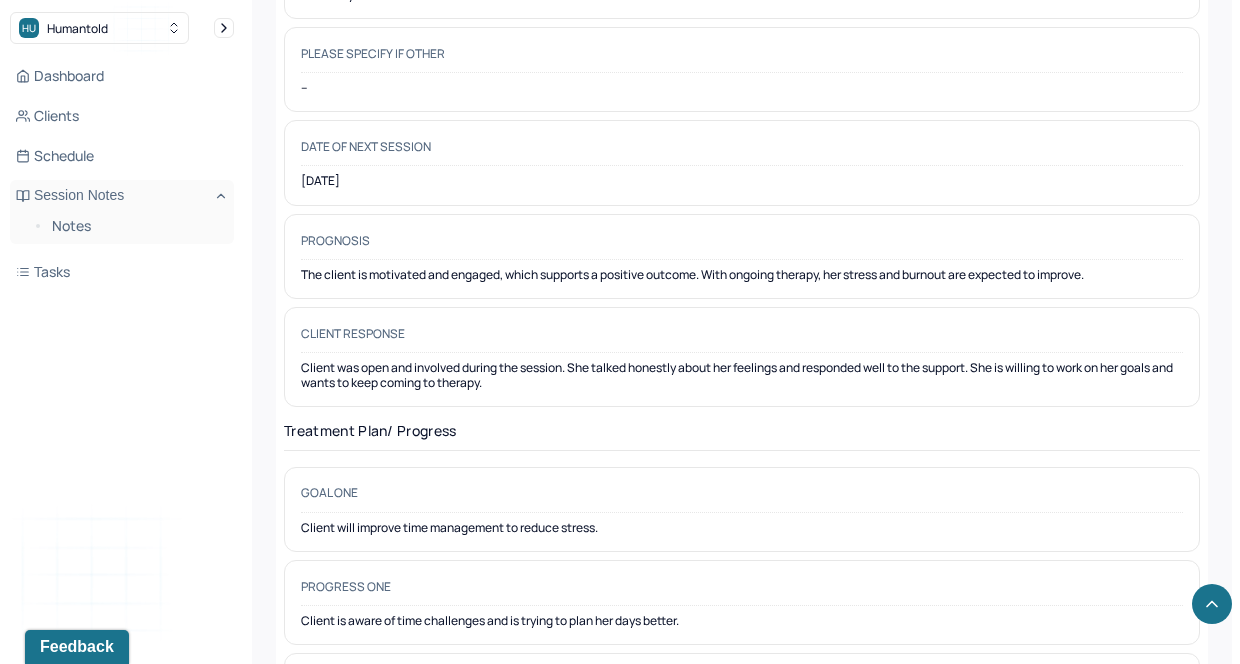 scroll, scrollTop: 2917, scrollLeft: 0, axis: vertical 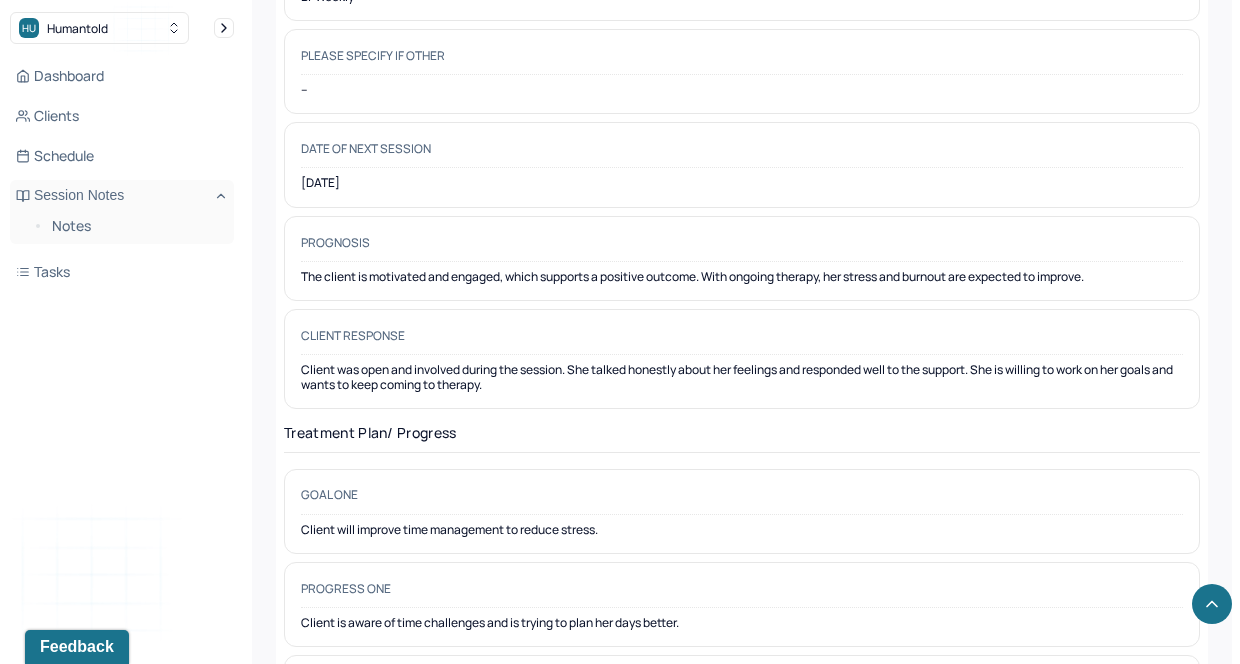 click on "Client was open and involved during the session. She talked honestly about her feelings and responded well to the support. She is willing to work on her goals and wants to keep coming to therapy." at bounding box center [742, 377] 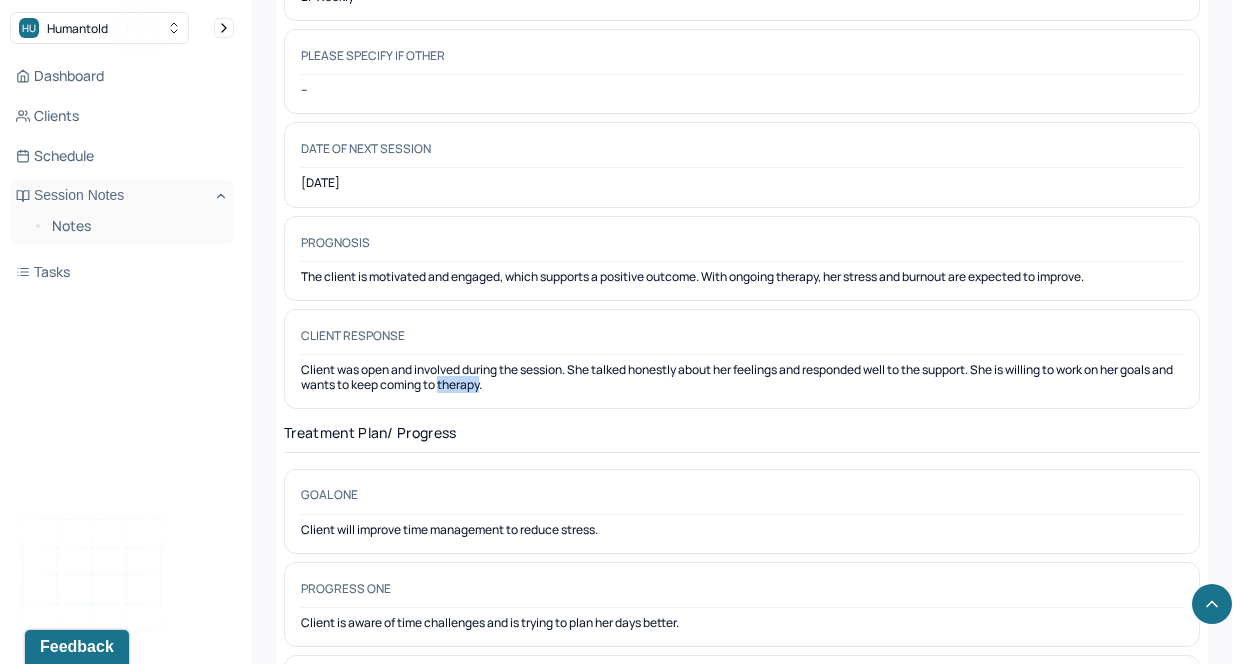click on "Client was open and involved during the session. She talked honestly about her feelings and responded well to the support. She is willing to work on her goals and wants to keep coming to therapy." at bounding box center (742, 377) 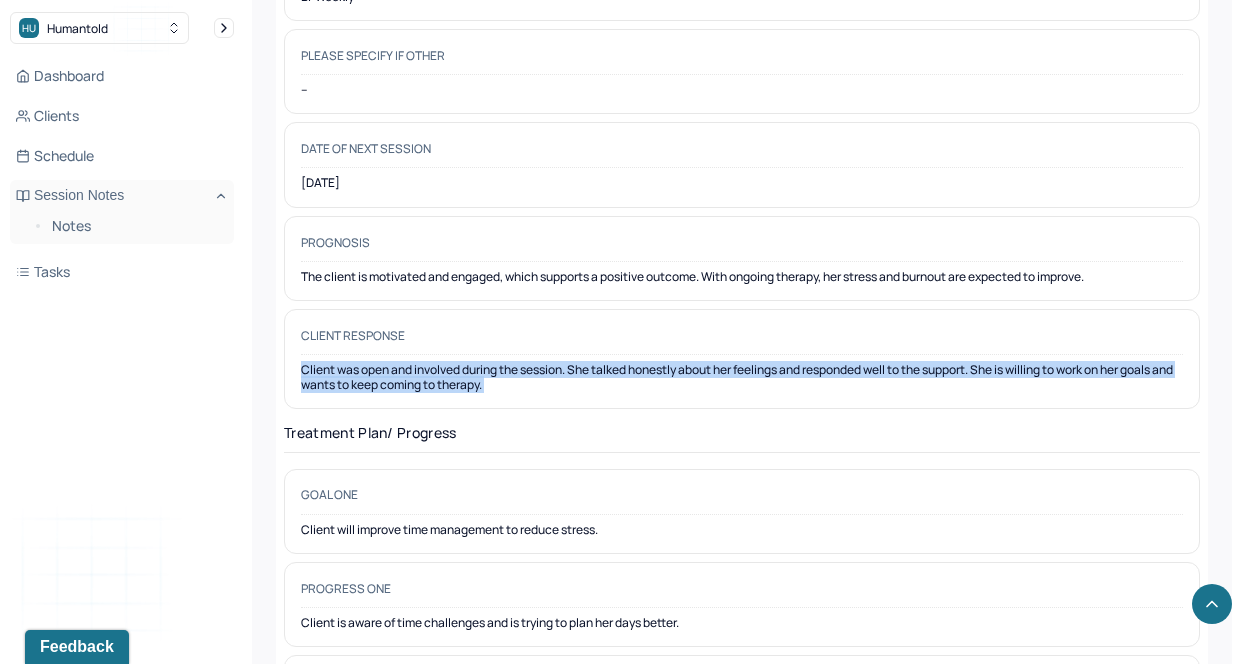 click on "Client was open and involved during the session. She talked honestly about her feelings and responded well to the support. She is willing to work on her goals and wants to keep coming to therapy." at bounding box center (742, 377) 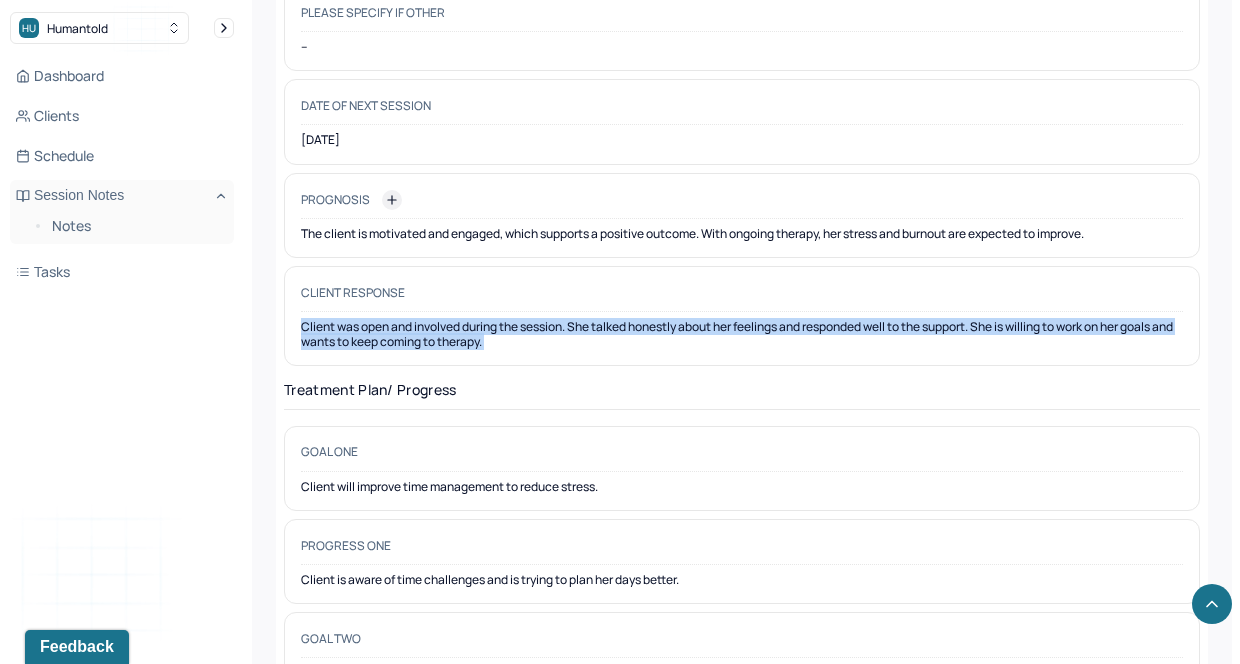 scroll, scrollTop: 2938, scrollLeft: 0, axis: vertical 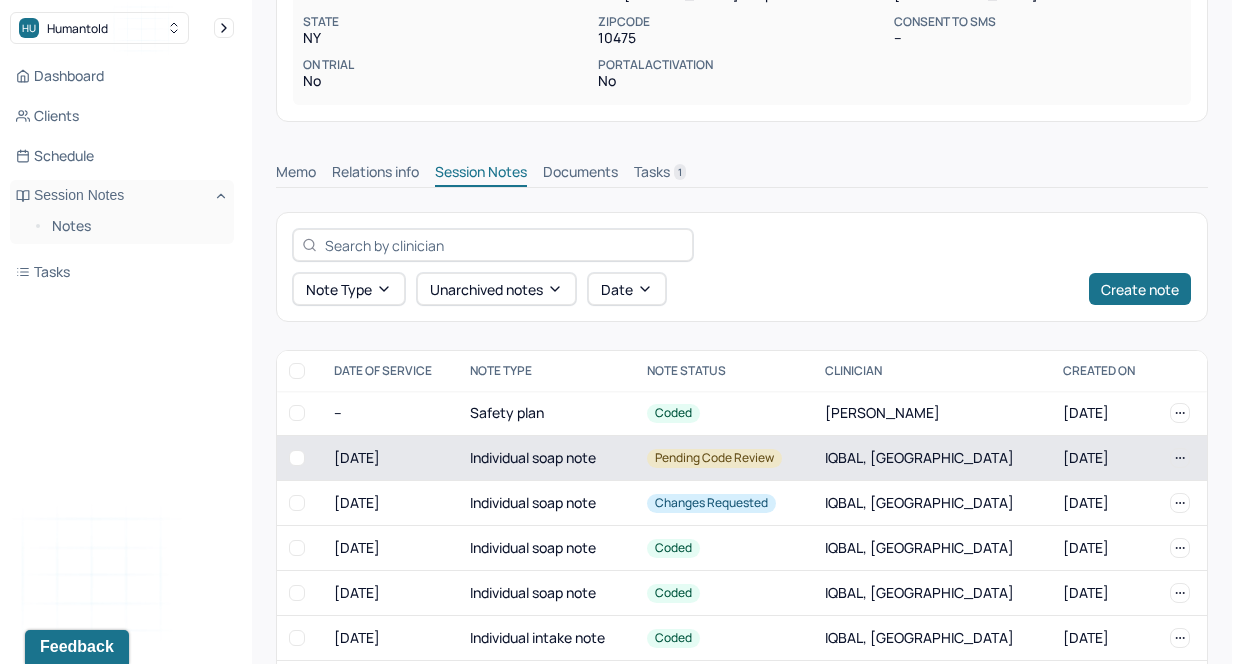 click on "[DATE]" at bounding box center (390, 458) 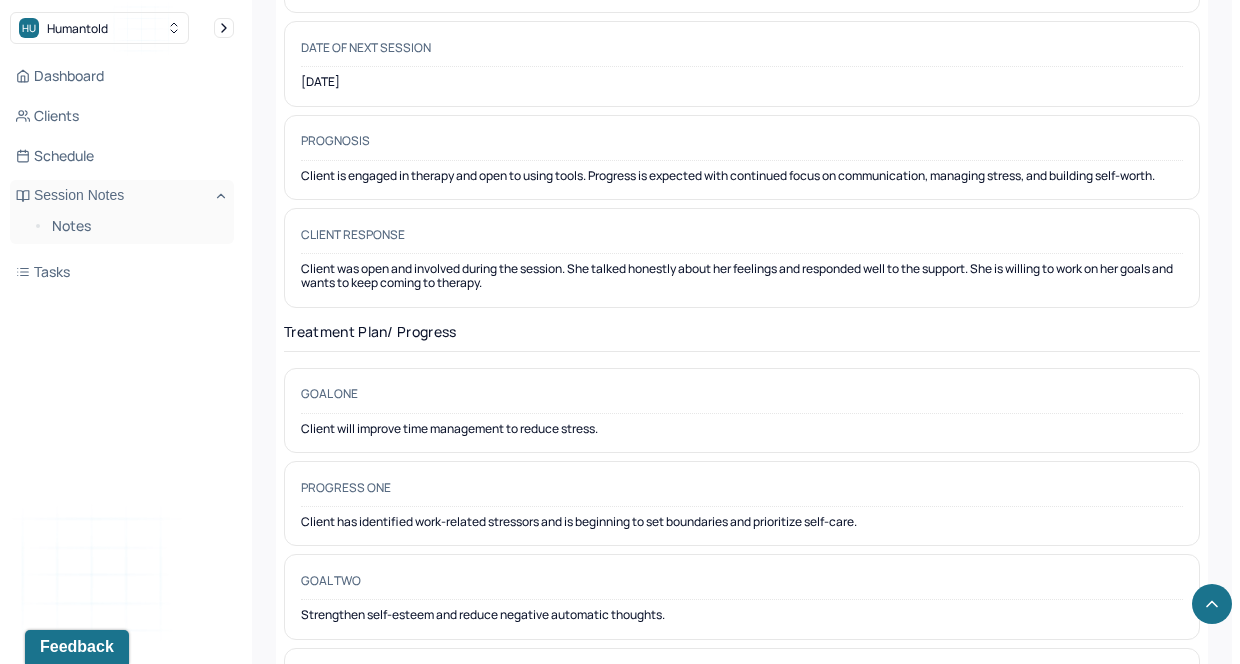 scroll, scrollTop: 2908, scrollLeft: 0, axis: vertical 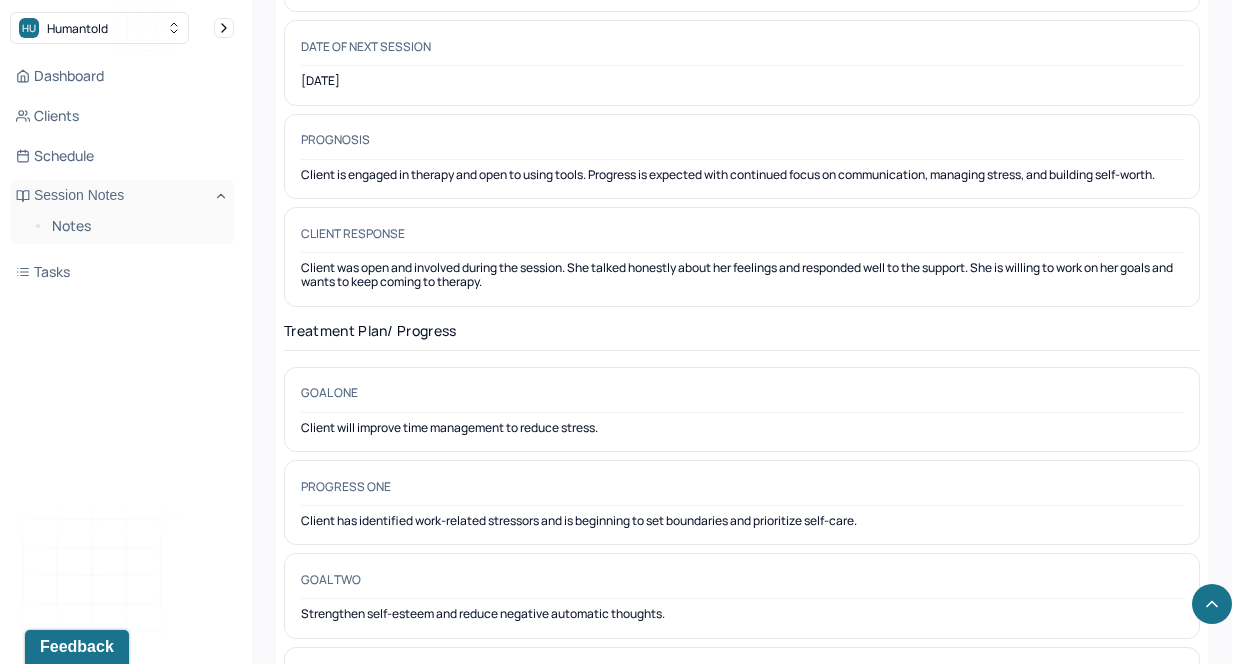click on "Client was open and involved during the session. She talked honestly about her feelings and responded well to the support. She is willing to work on her goals and wants to keep coming to therapy." at bounding box center [742, 275] 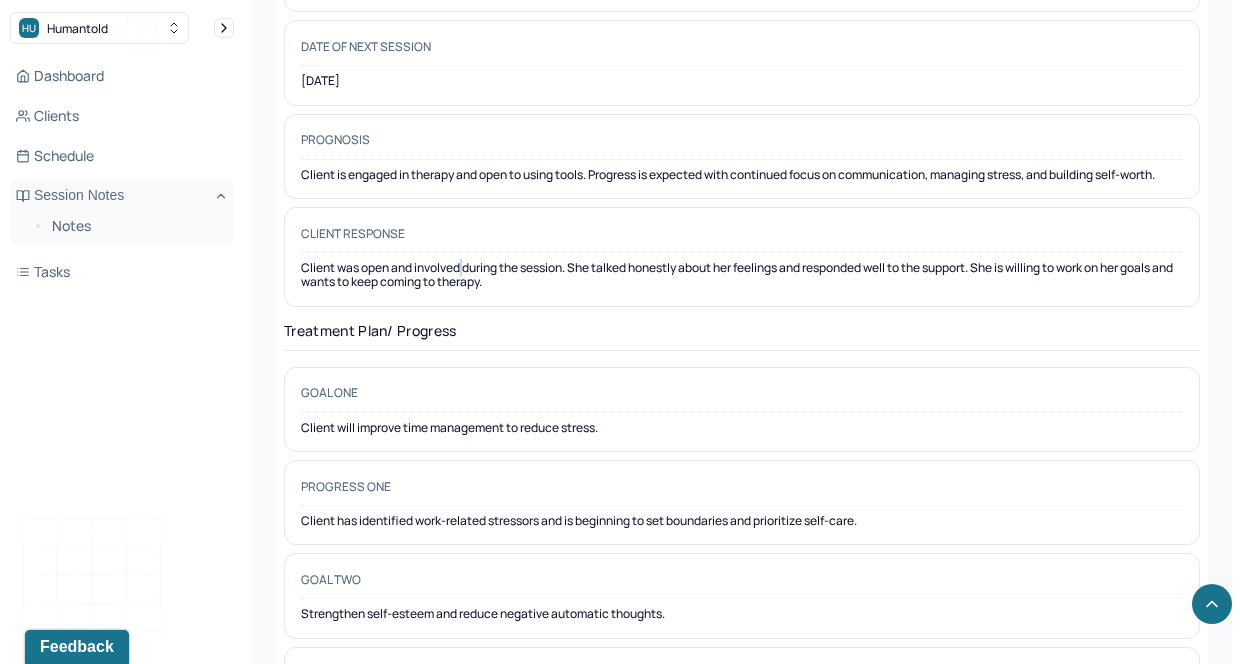 click on "Client was open and involved during the session. She talked honestly about her feelings and responded well to the support. She is willing to work on her goals and wants to keep coming to therapy." at bounding box center (742, 275) 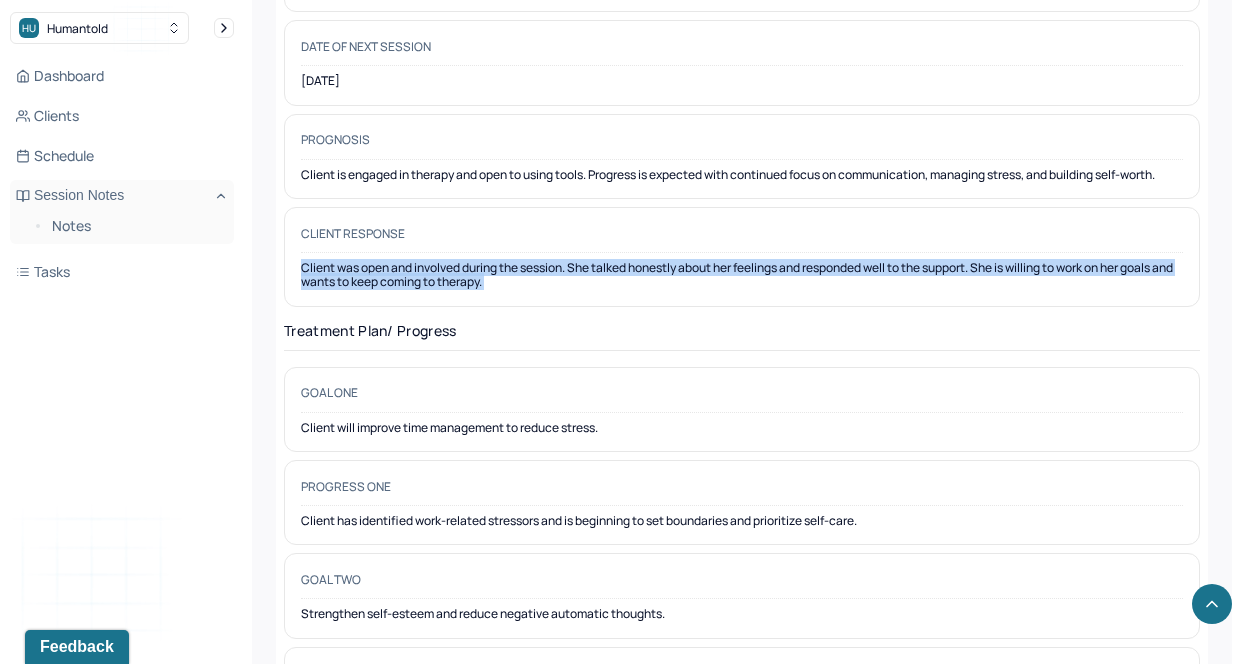 click on "Client was open and involved during the session. She talked honestly about her feelings and responded well to the support. She is willing to work on her goals and wants to keep coming to therapy." at bounding box center [742, 275] 